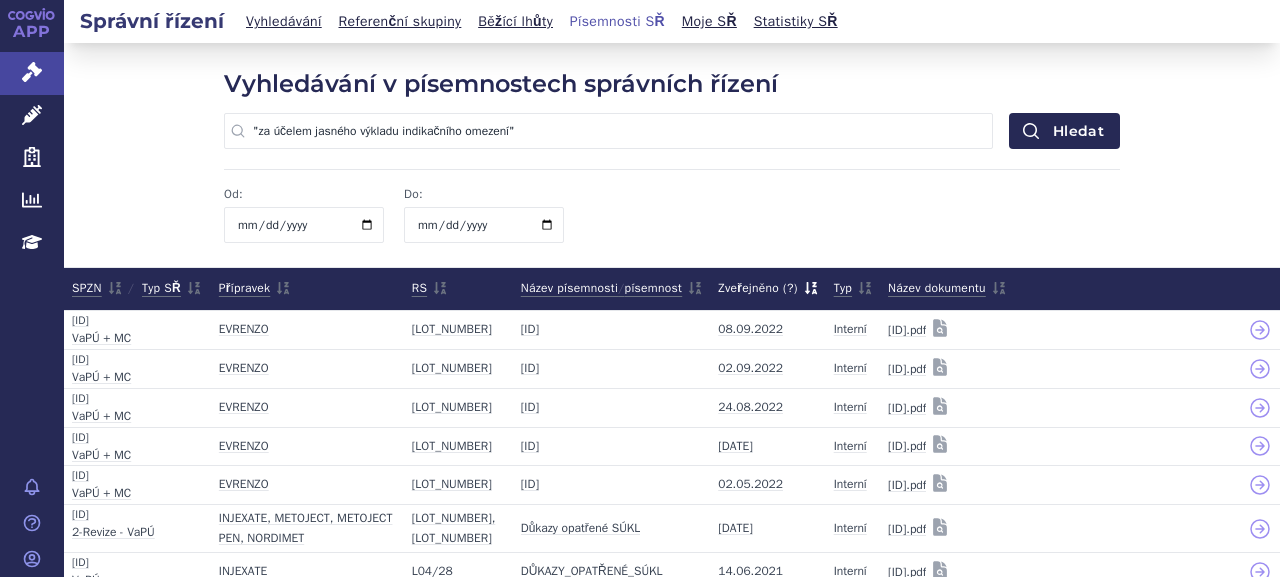 scroll, scrollTop: 0, scrollLeft: 0, axis: both 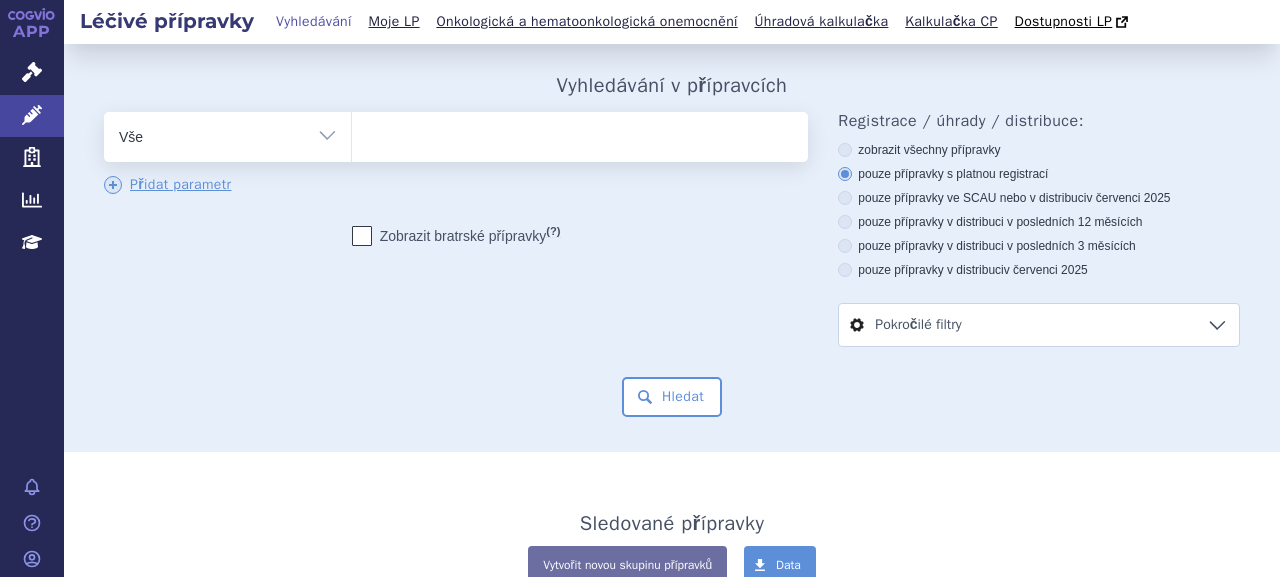 click at bounding box center [577, 133] 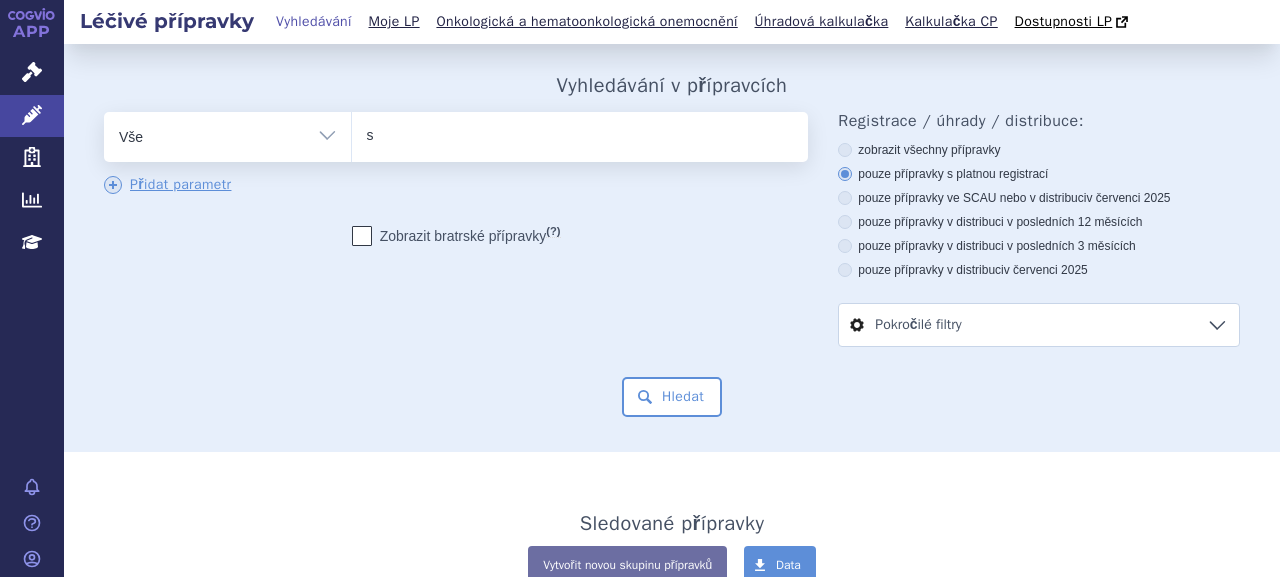 type on "sa" 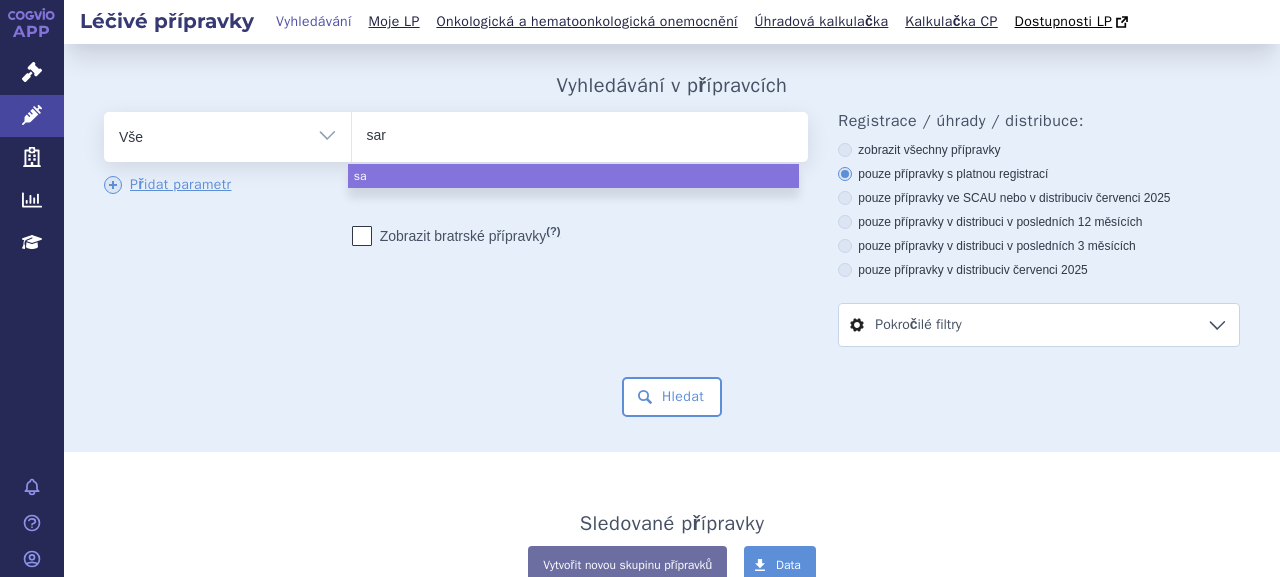 type on "sarc" 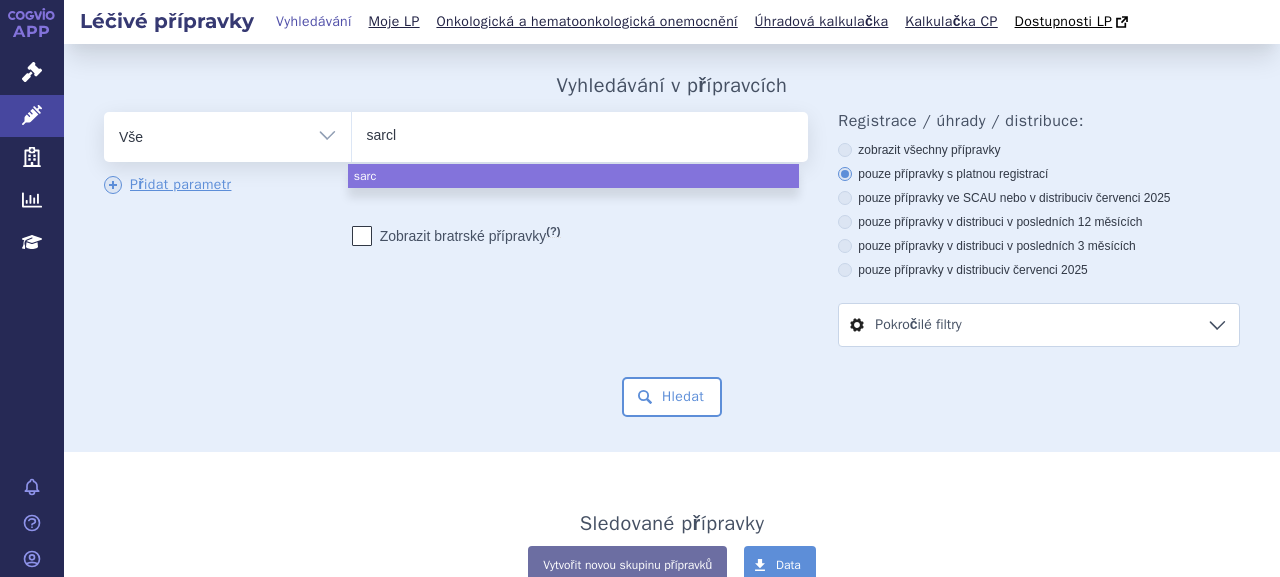 type on "sarcli" 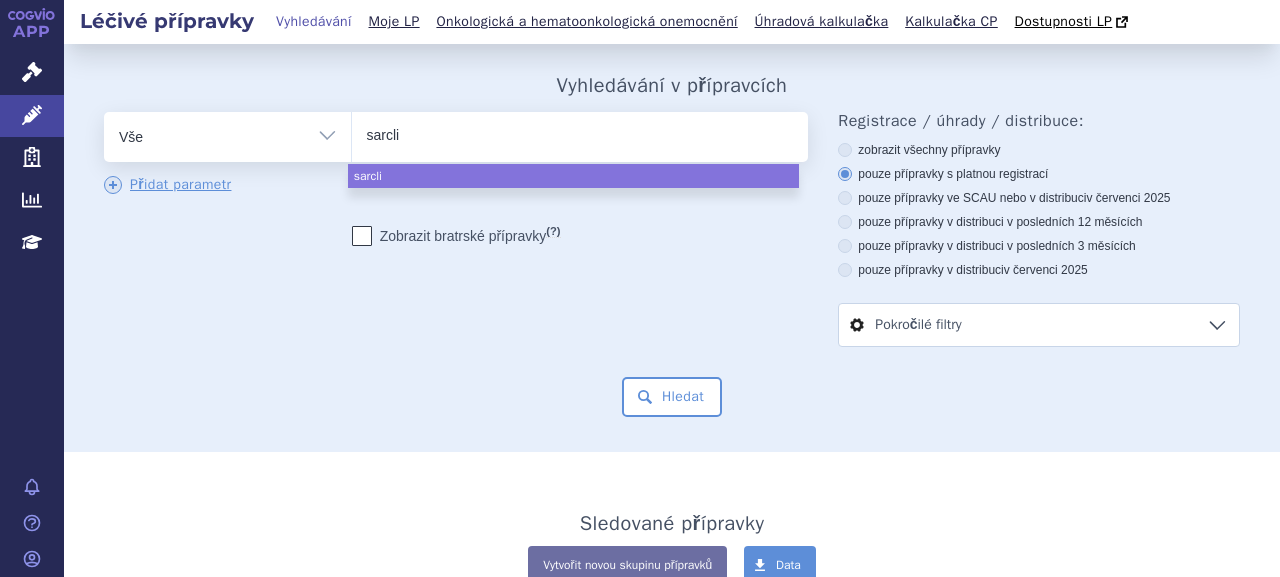 type on "sarclis" 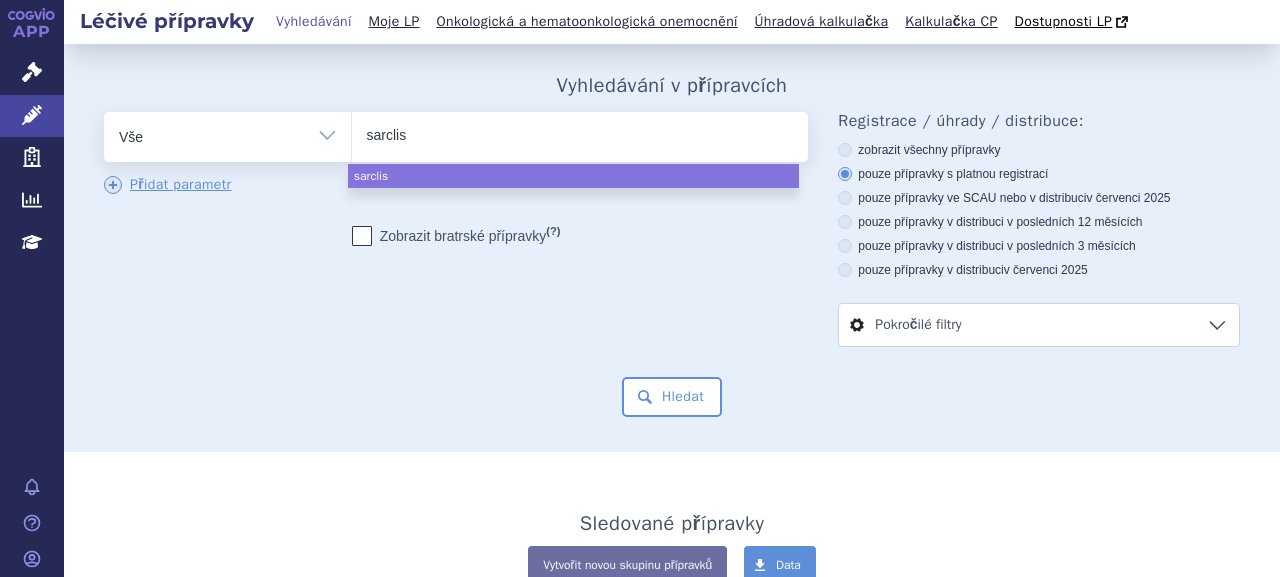 type on "sarclisa" 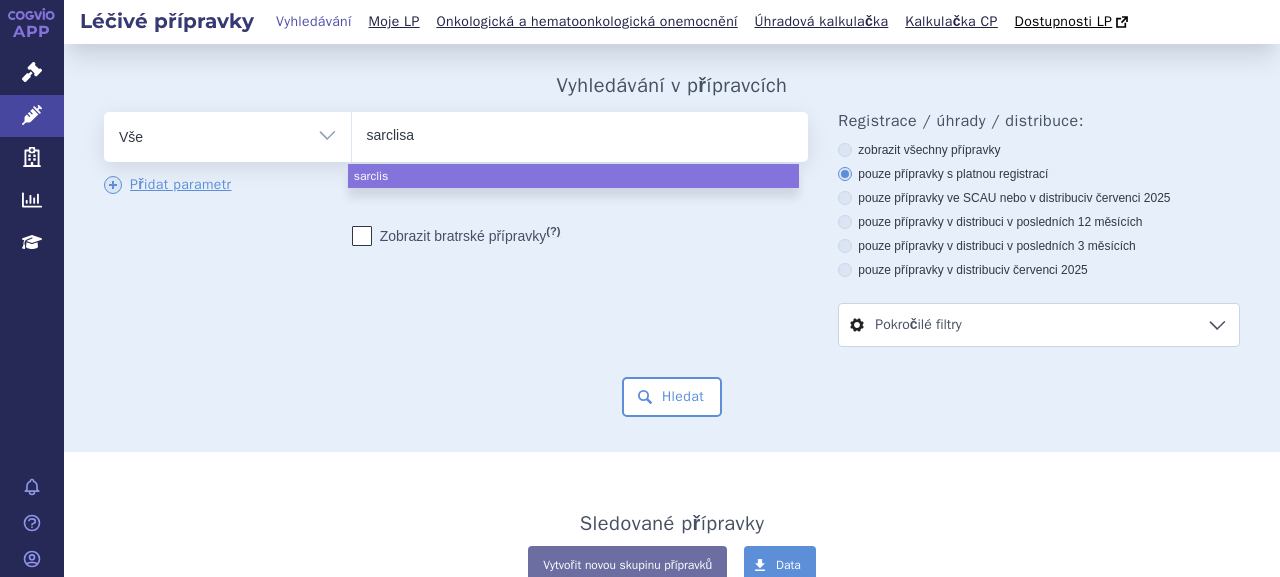 type 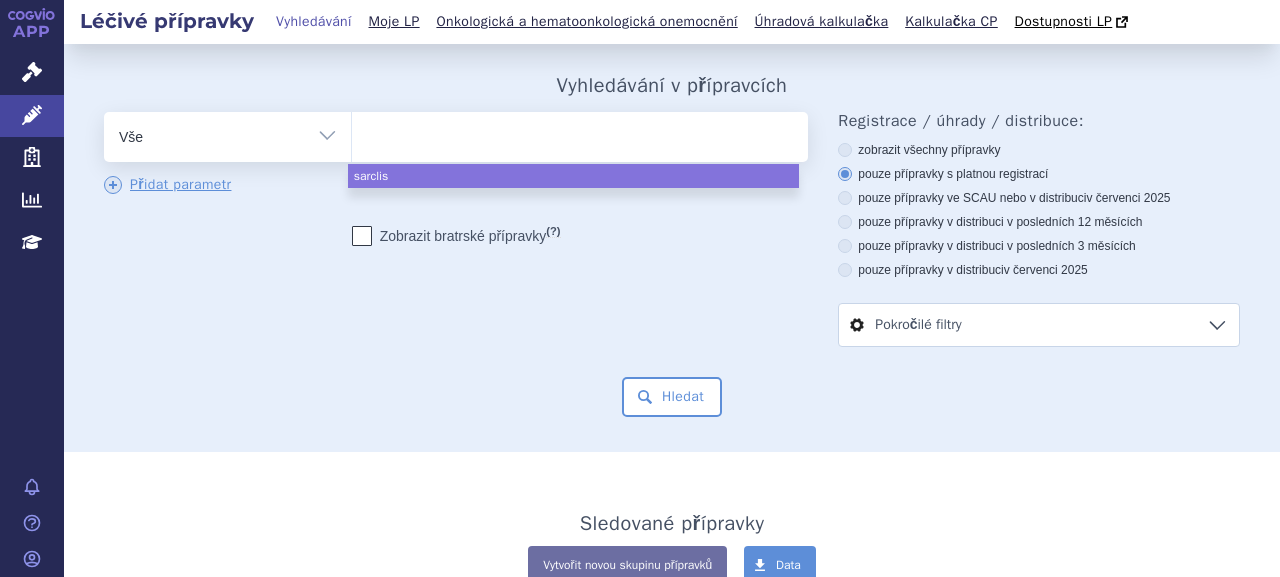 select on "sarclisa" 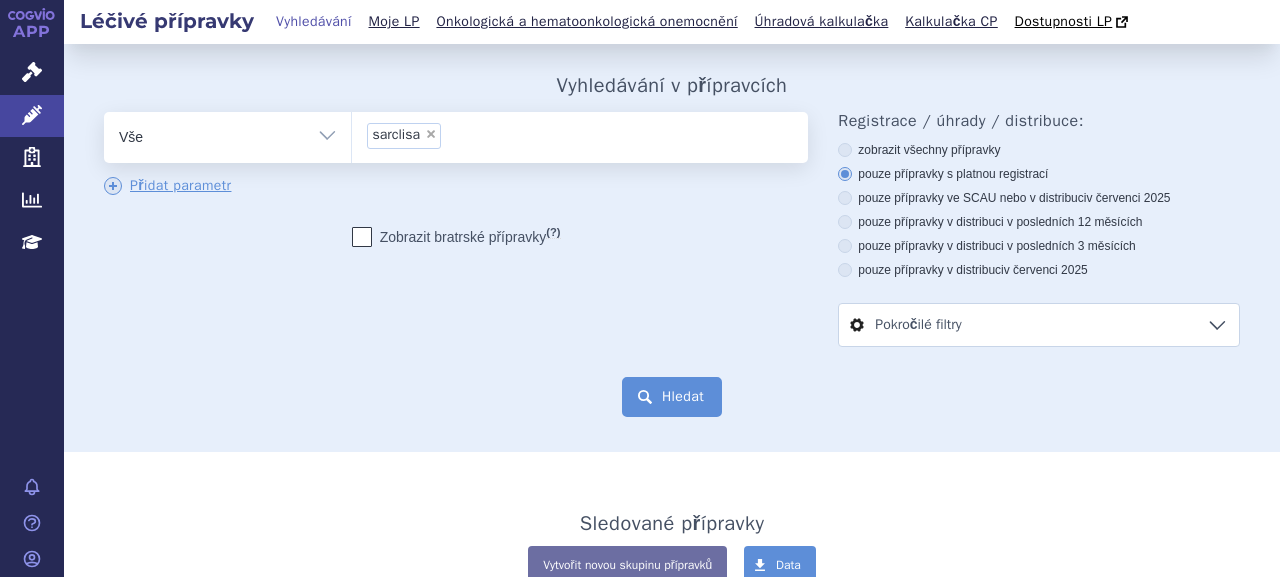 click on "Hledat" at bounding box center (672, 397) 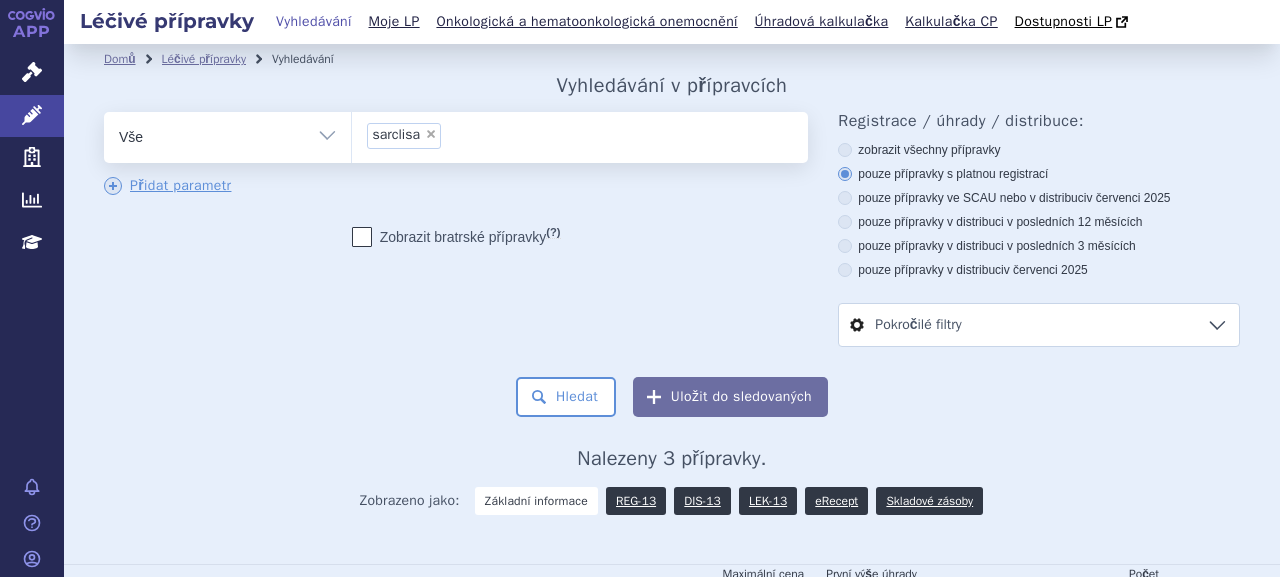 scroll, scrollTop: 0, scrollLeft: 0, axis: both 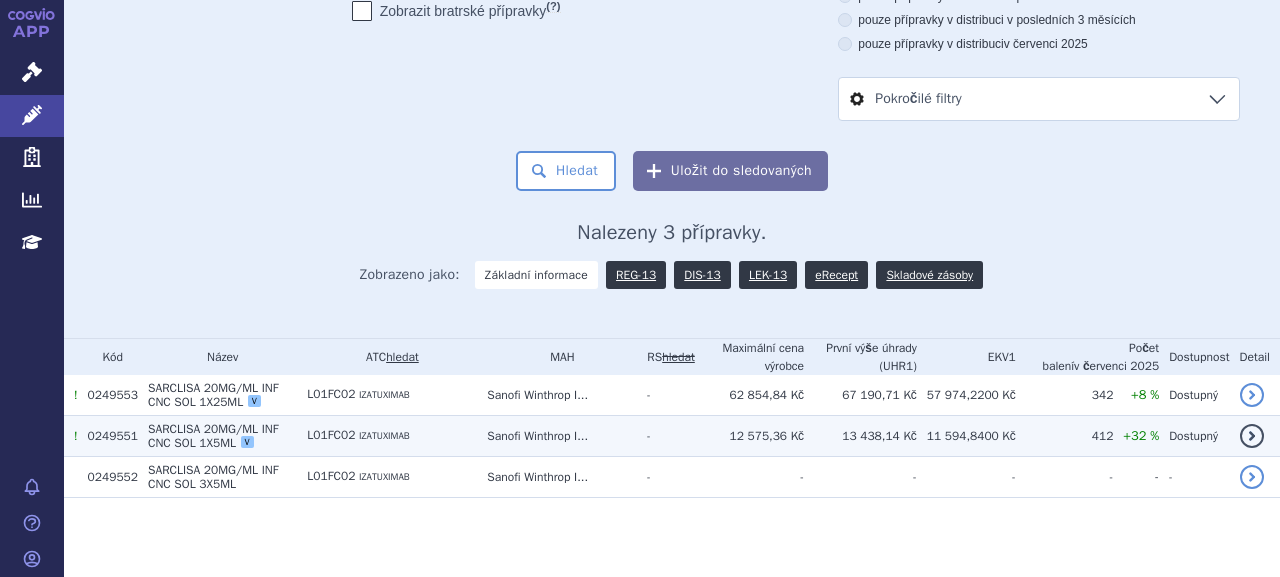 click on "L01FC02" at bounding box center (331, 435) 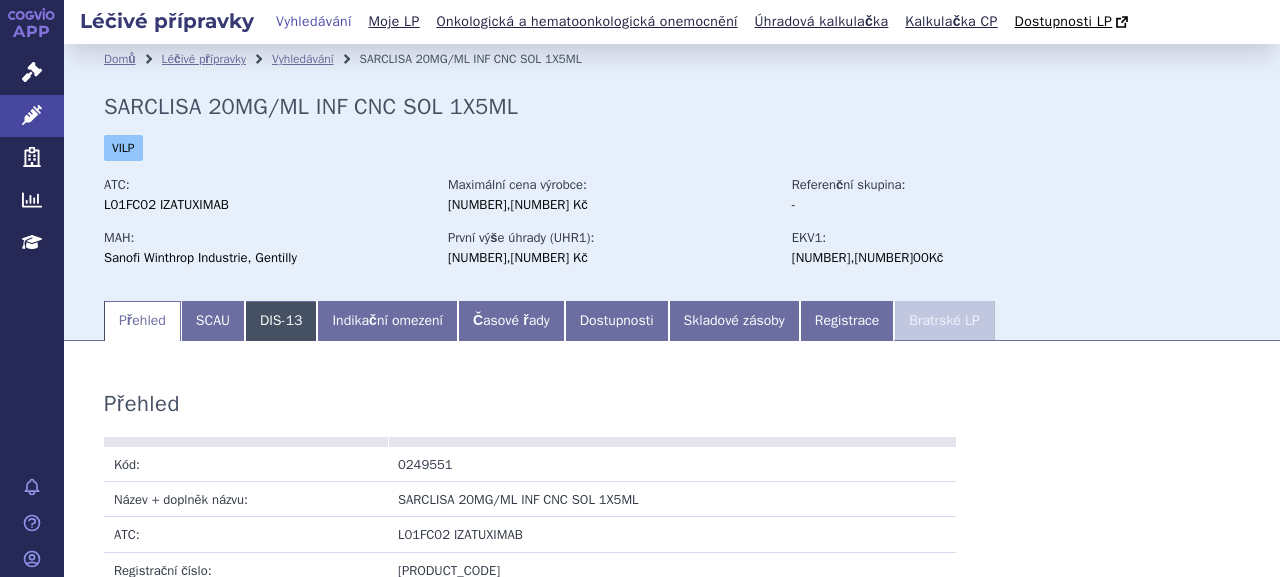 scroll, scrollTop: 0, scrollLeft: 0, axis: both 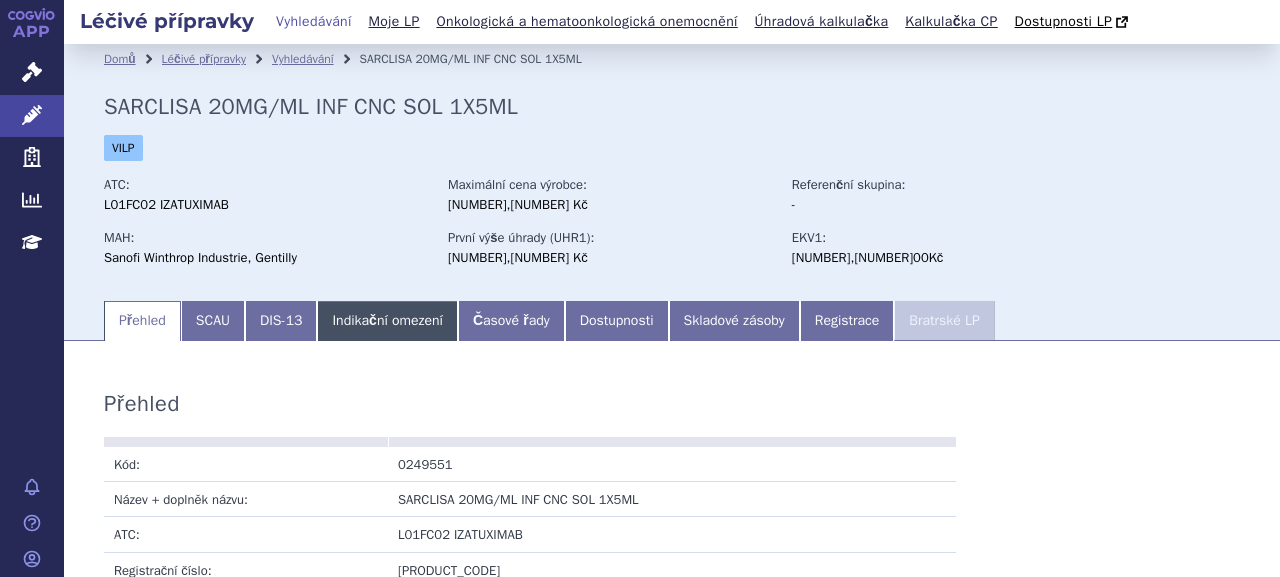 click on "Indikační omezení" at bounding box center (387, 321) 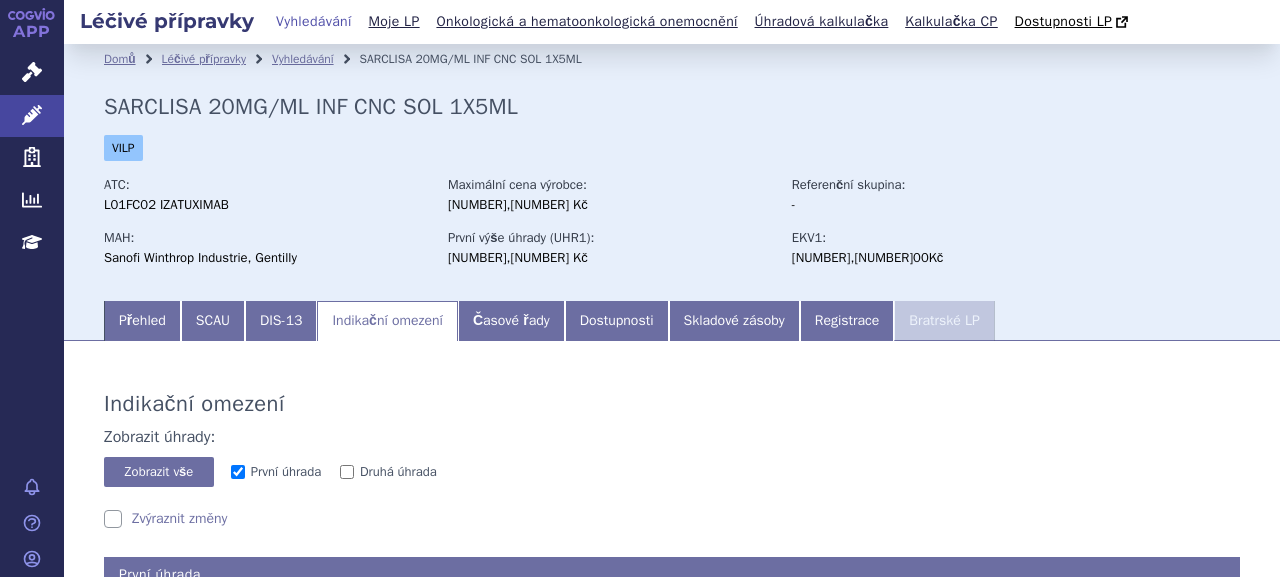click on "Druhá úhrada" at bounding box center [395, 474] 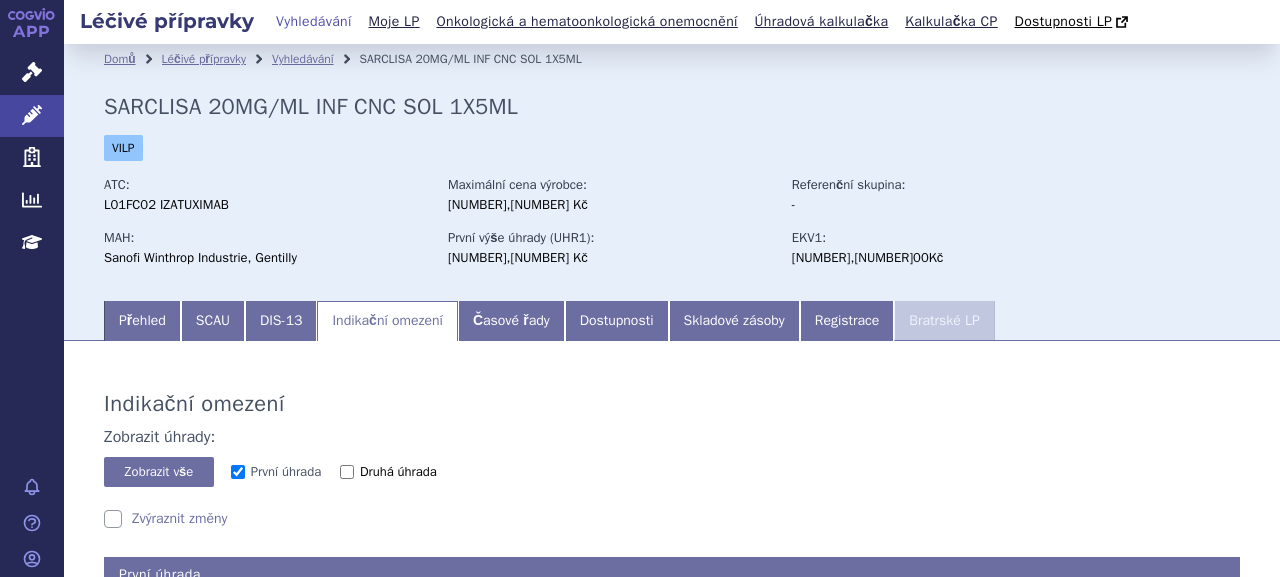 click on "Druhá úhrada" at bounding box center [398, 471] 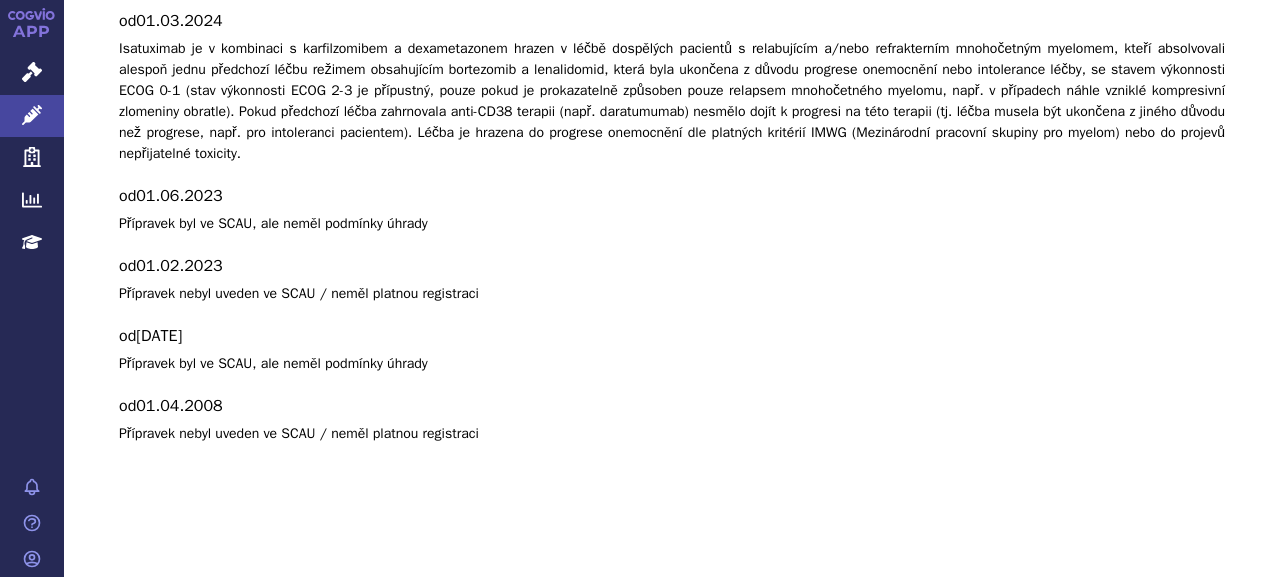 scroll, scrollTop: 400, scrollLeft: 0, axis: vertical 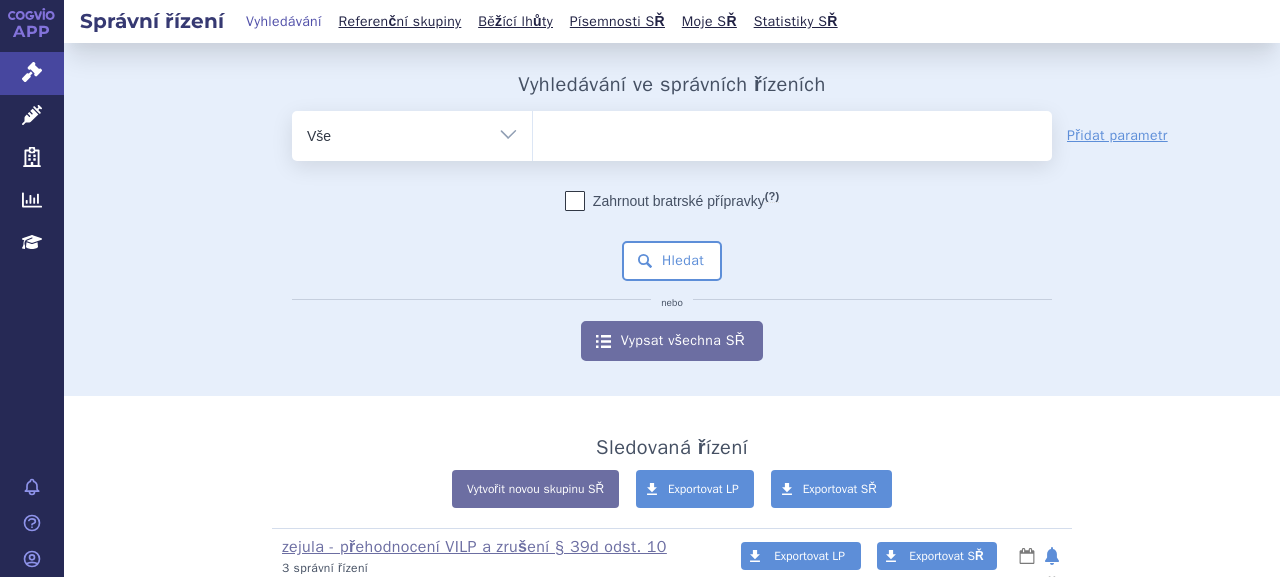 click at bounding box center [792, 132] 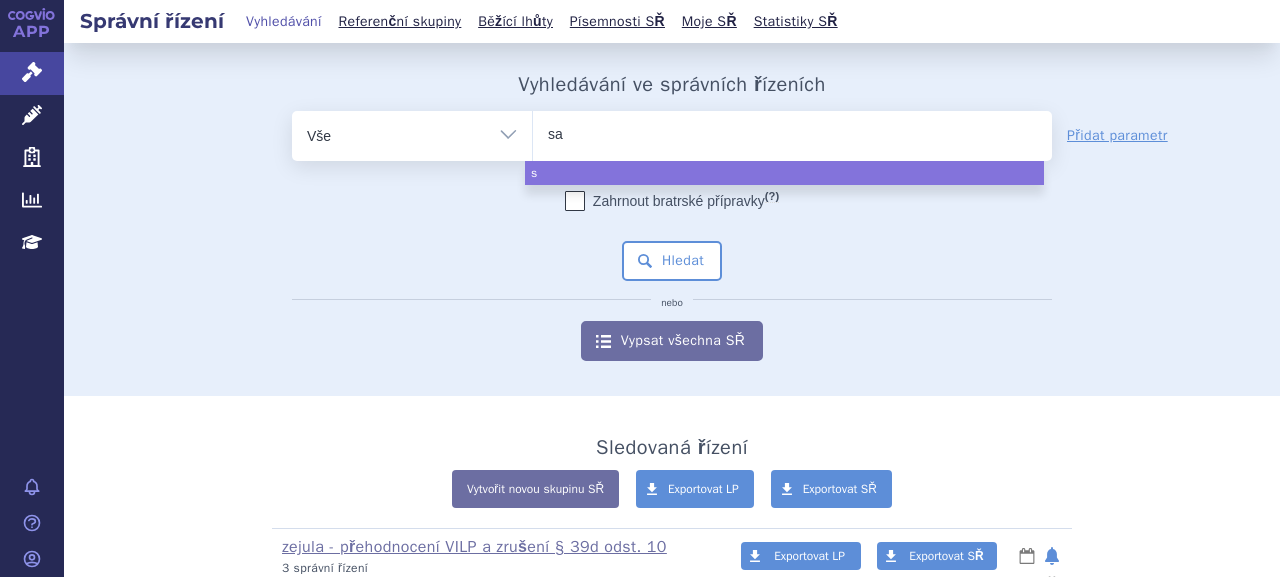 type on "sar" 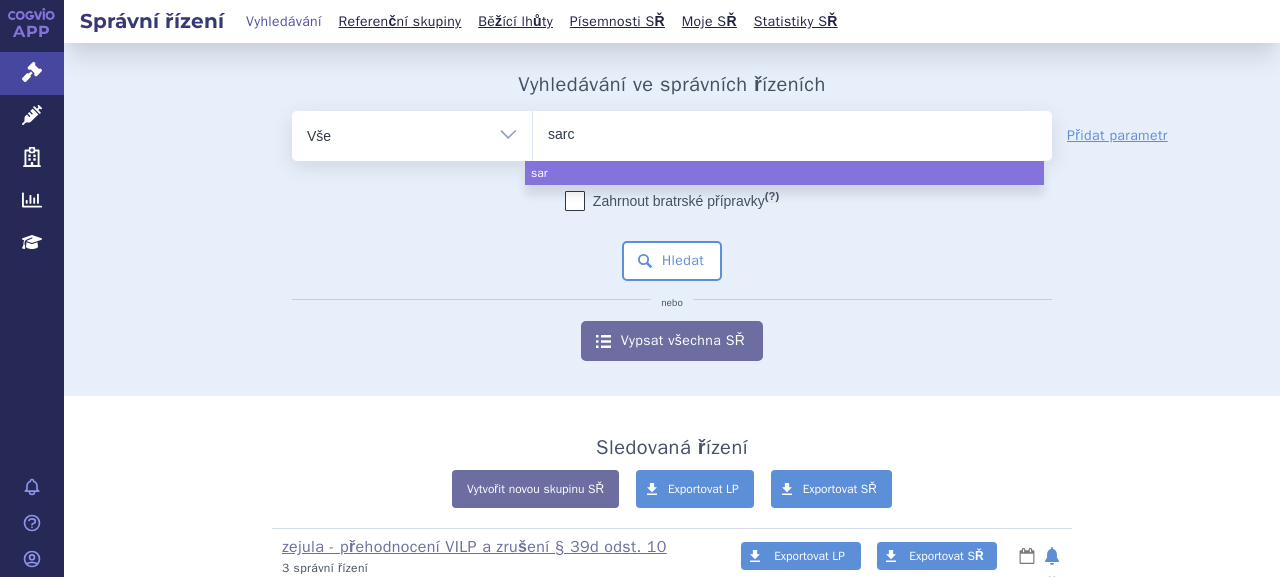 type on "sarcl" 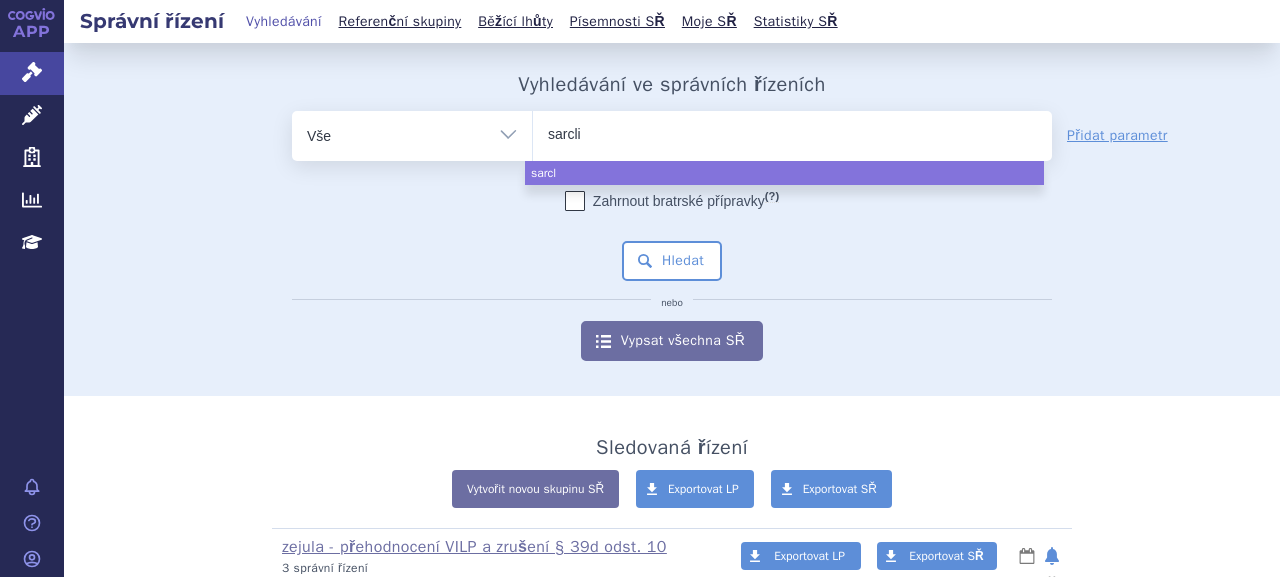 type on "sarclis" 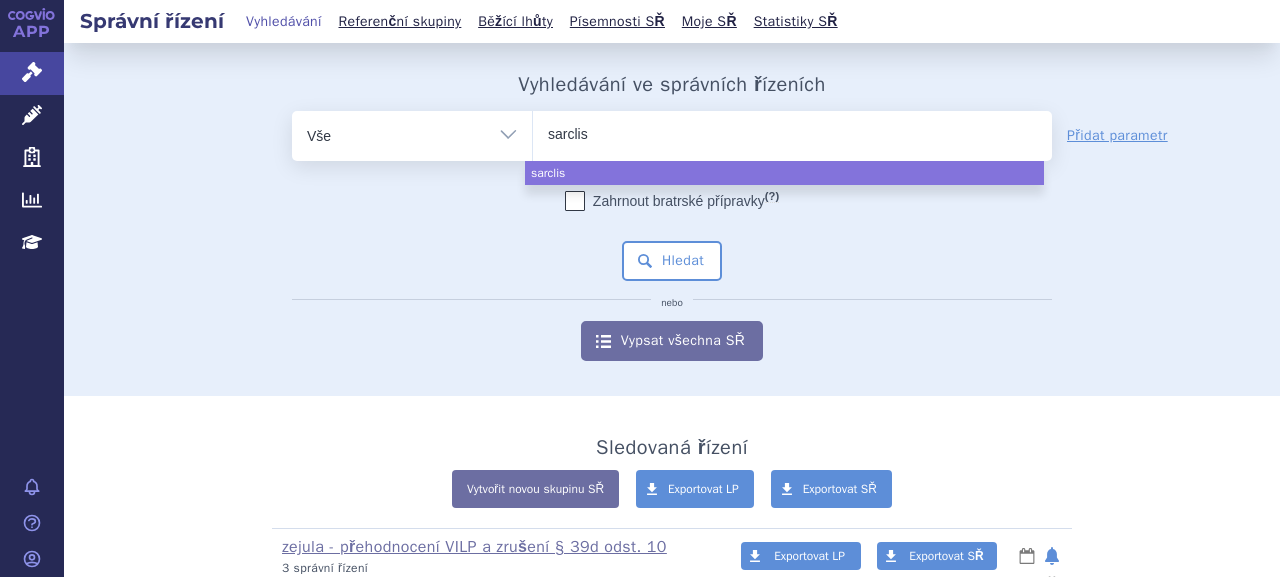 type on "sarclisa" 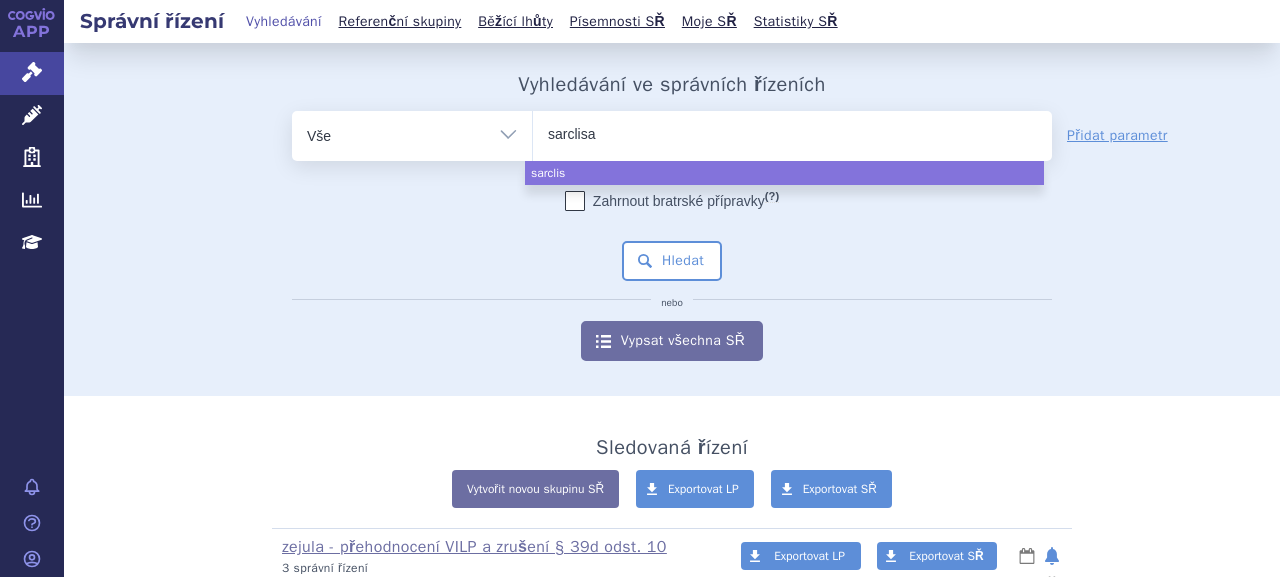 type 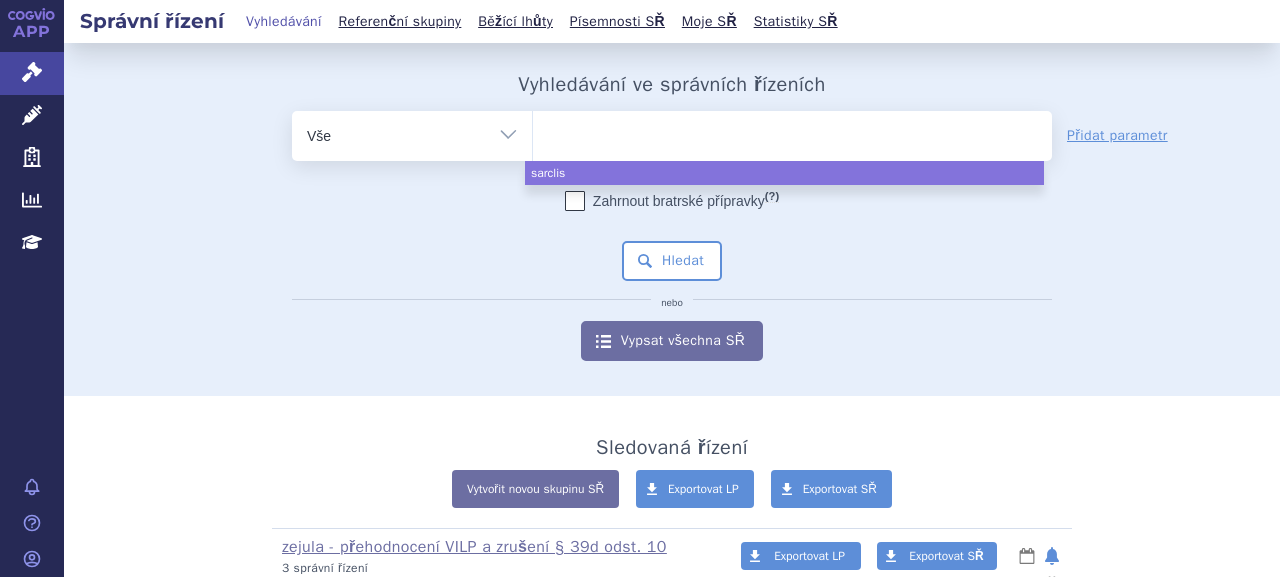 select on "sarclisa" 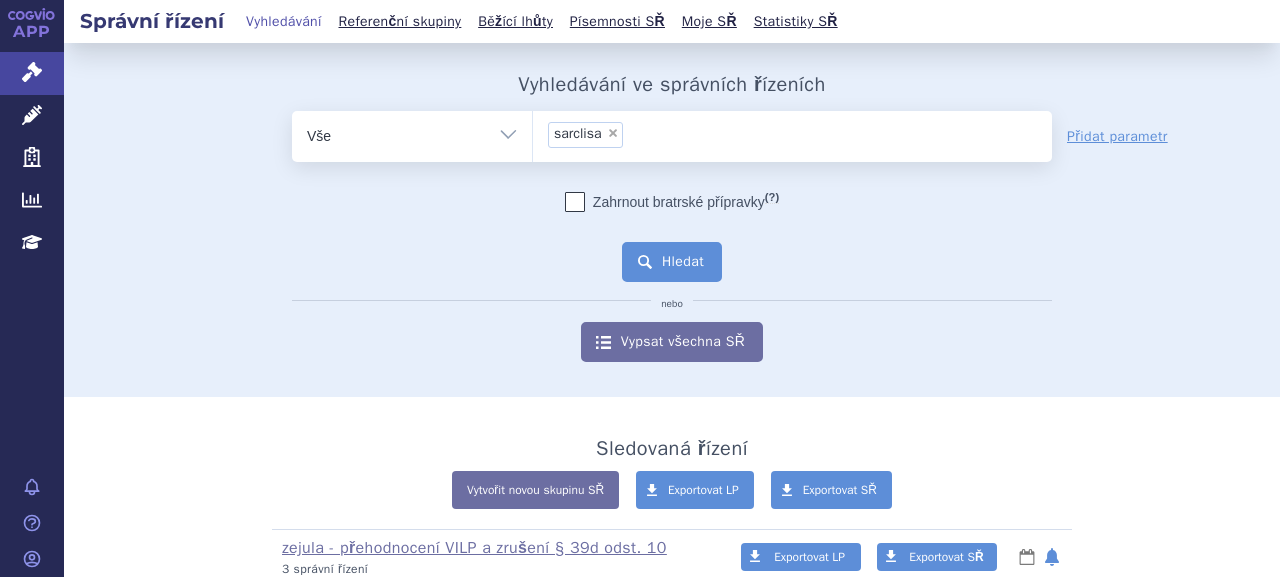 click on "Hledat" at bounding box center (672, 262) 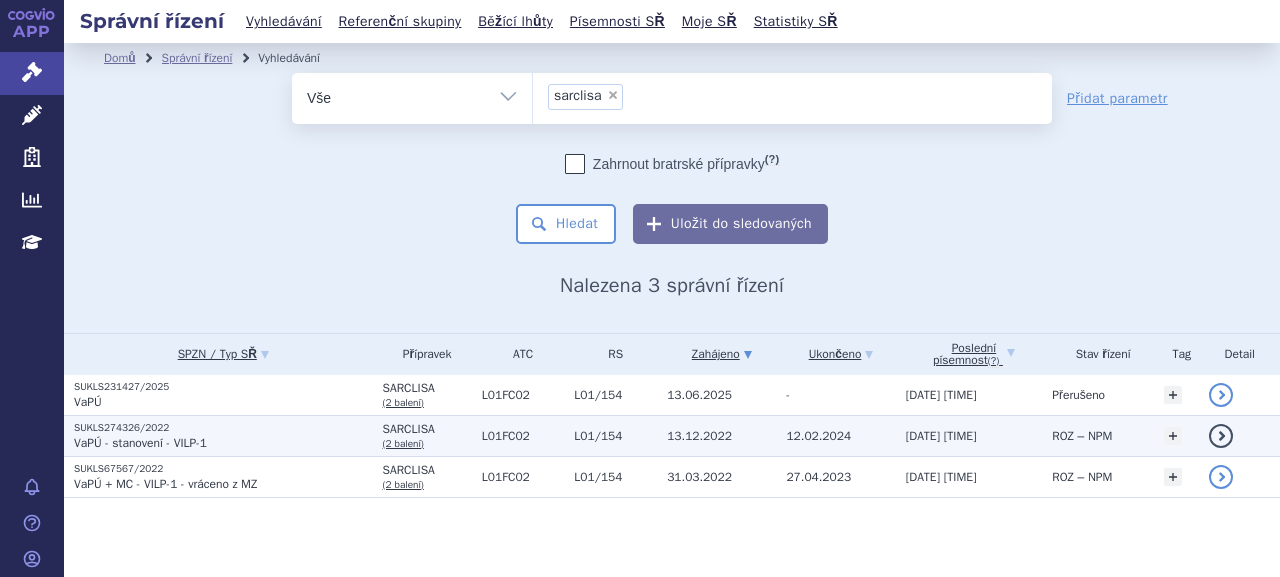 scroll, scrollTop: 0, scrollLeft: 0, axis: both 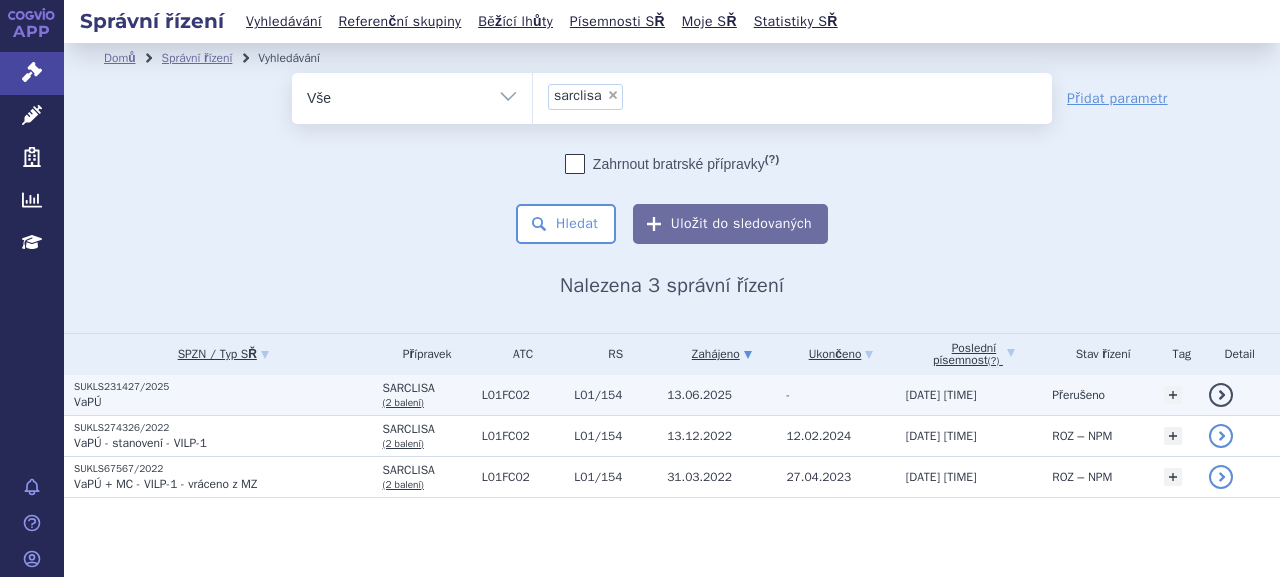click on "SUKLS231427/2025" at bounding box center [223, 387] 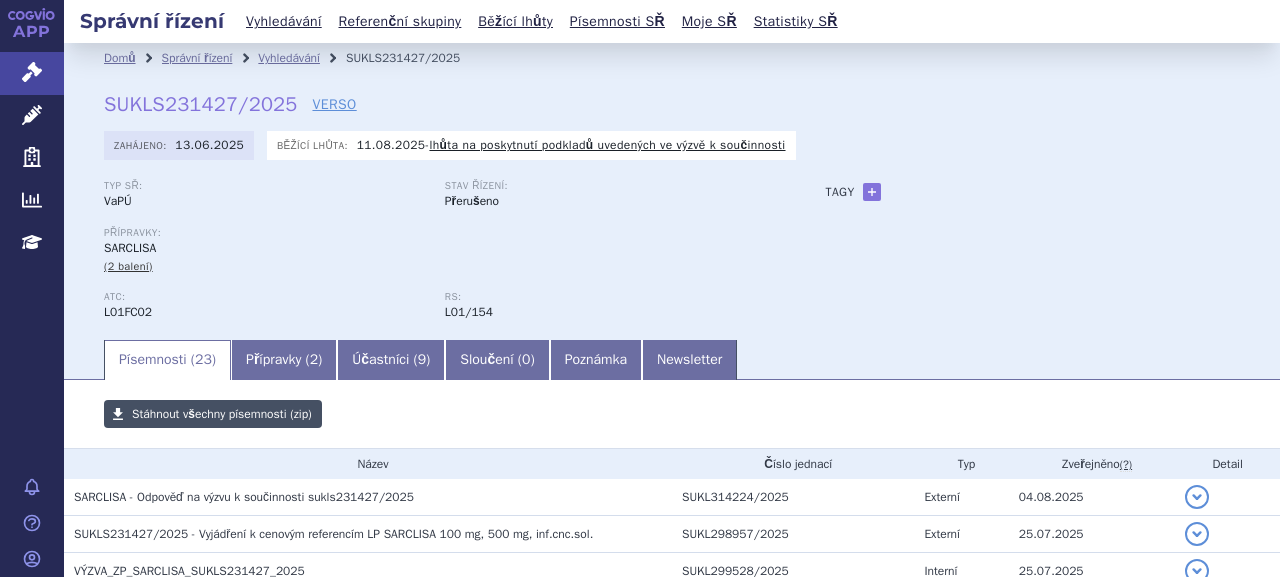 scroll, scrollTop: 0, scrollLeft: 0, axis: both 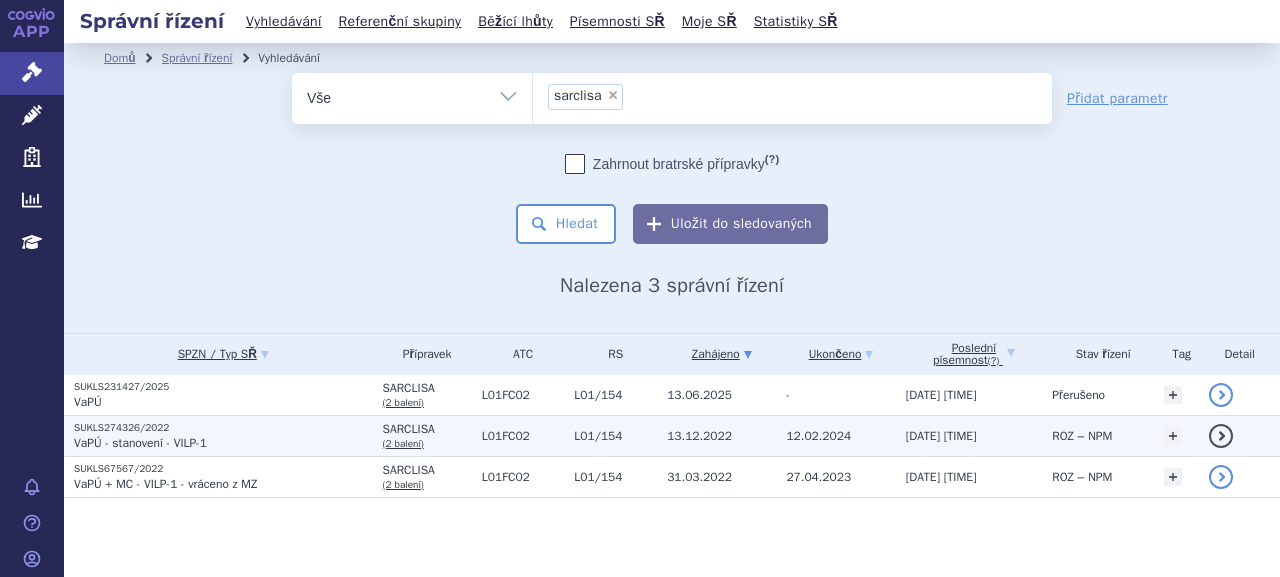 click on "SUKLS274326/2022" at bounding box center [223, 428] 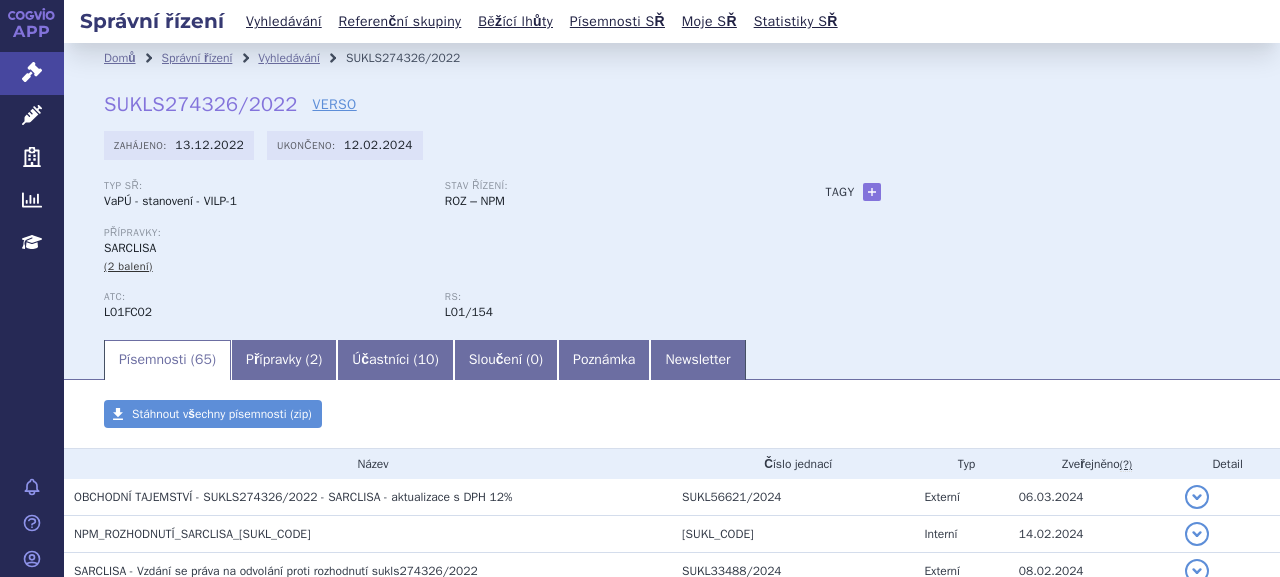 scroll, scrollTop: 0, scrollLeft: 0, axis: both 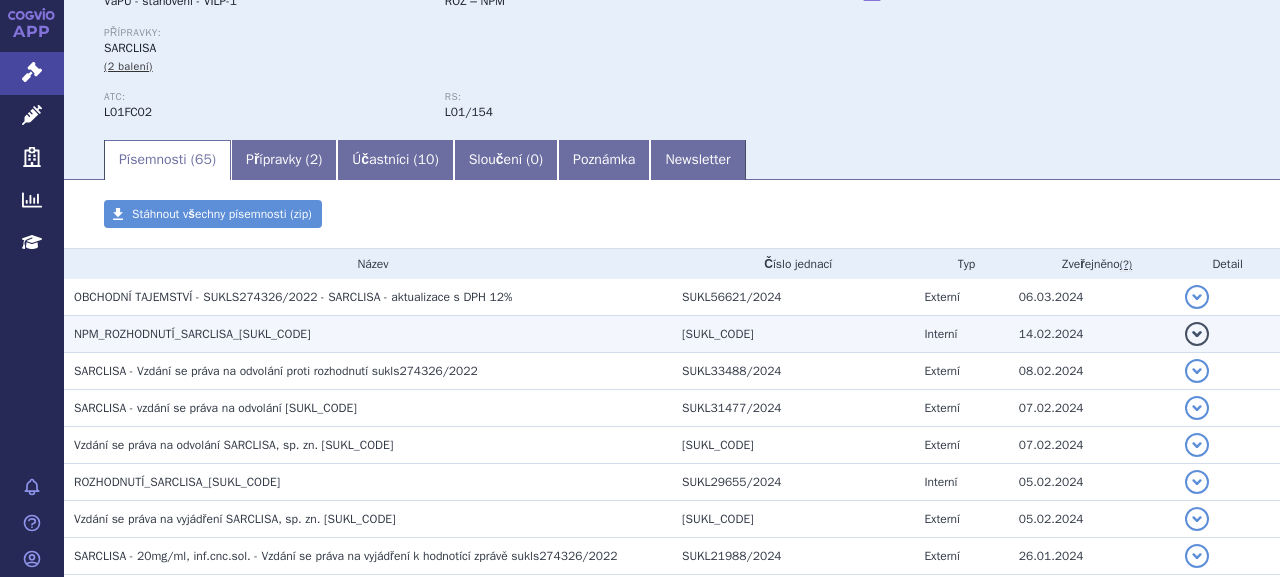 click on "NPM_ROZHODNUTÍ_SARCLISA_[SUKL_CODE]" at bounding box center (192, 334) 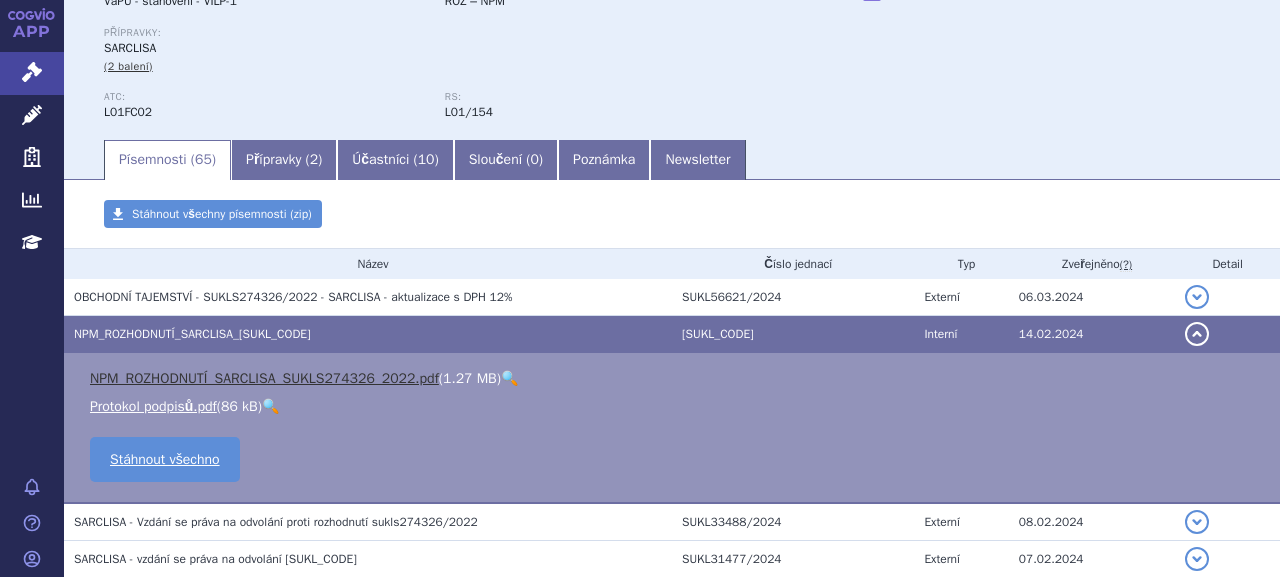click on "NPM_ROZHODNUTÍ_SARCLISA_SUKLS274326_2022.pdf" at bounding box center [264, 378] 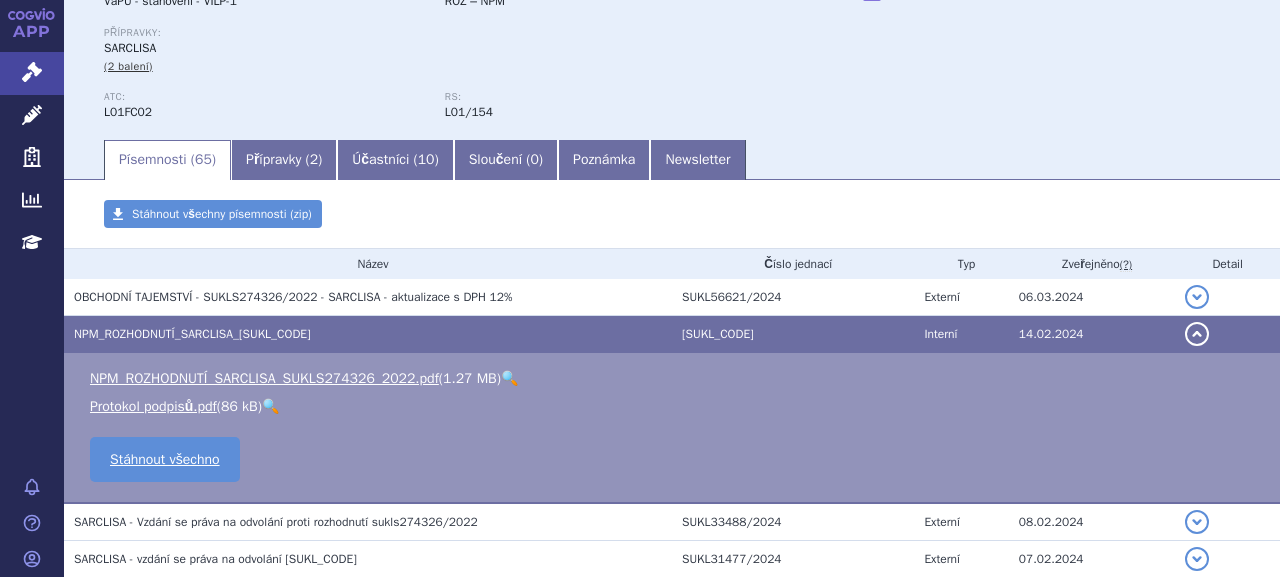 scroll, scrollTop: 0, scrollLeft: 0, axis: both 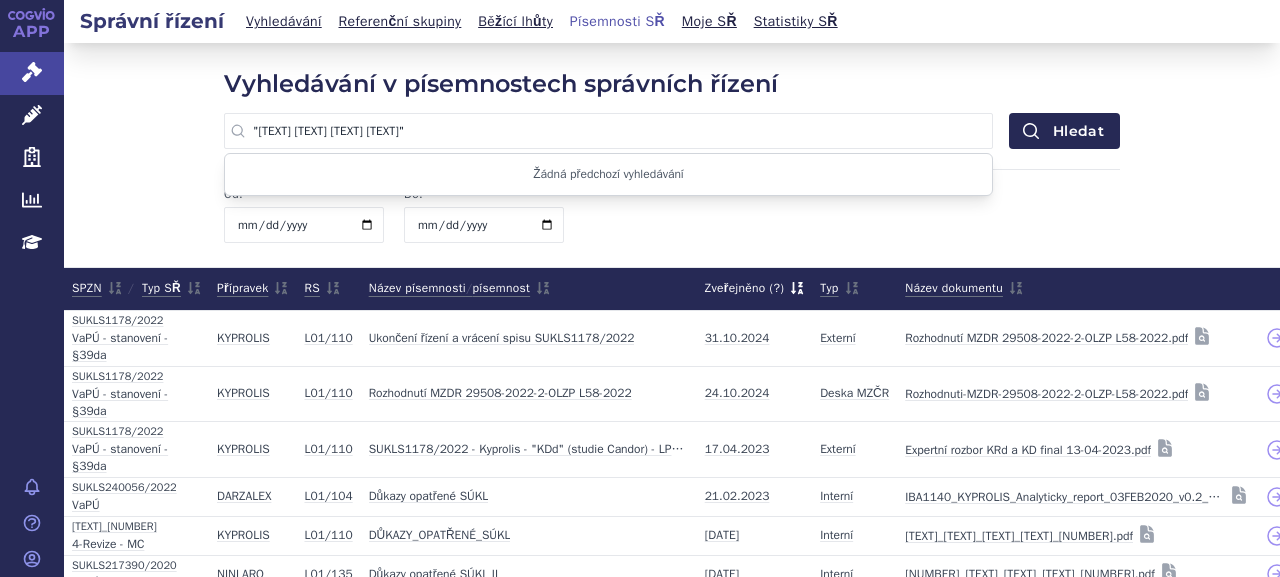 drag, startPoint x: 581, startPoint y: 135, endPoint x: 78, endPoint y: 117, distance: 503.32196 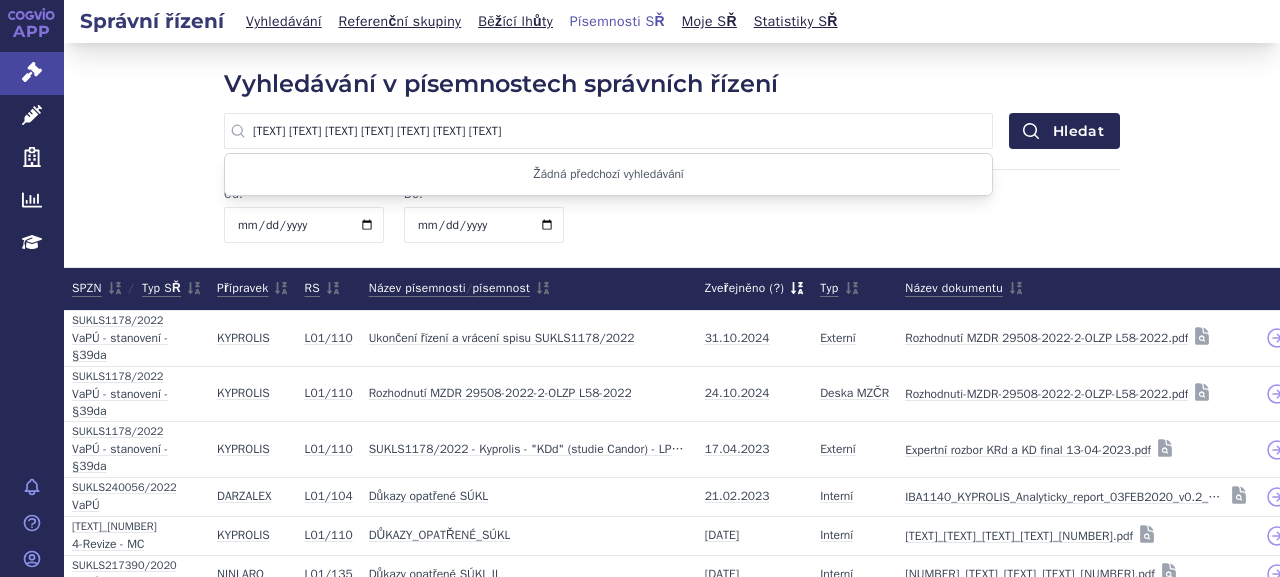 type on "[TEXT] [TEXT] [TEXT] [TEXT] [TEXT] [TEXT] [TEXT]" 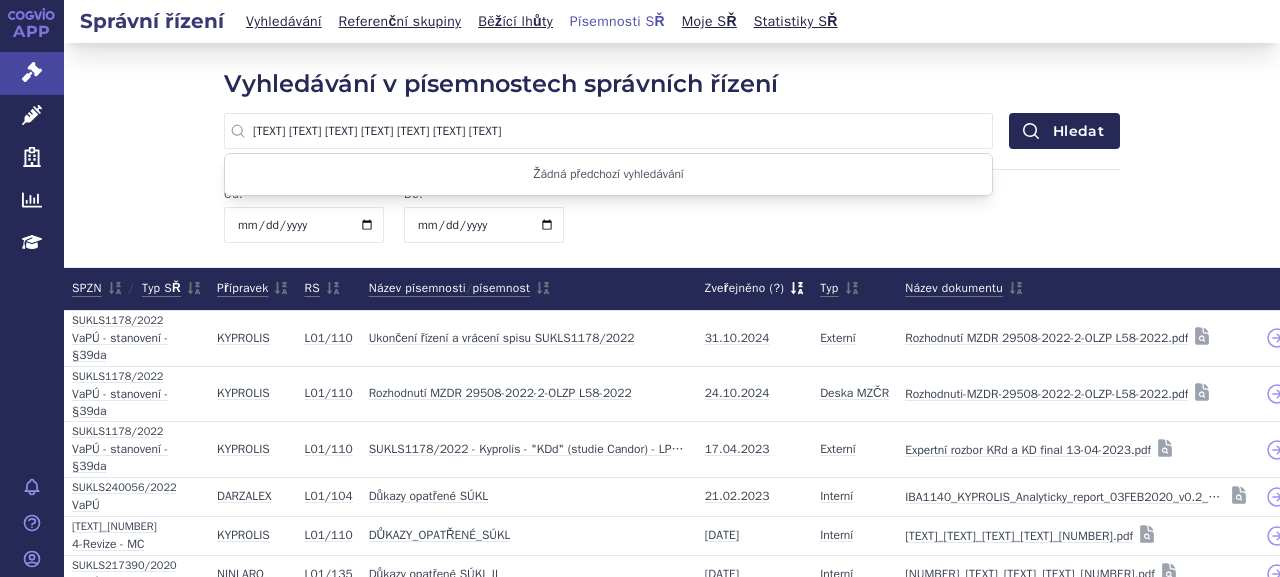 click on "Hledat" at bounding box center (1064, 131) 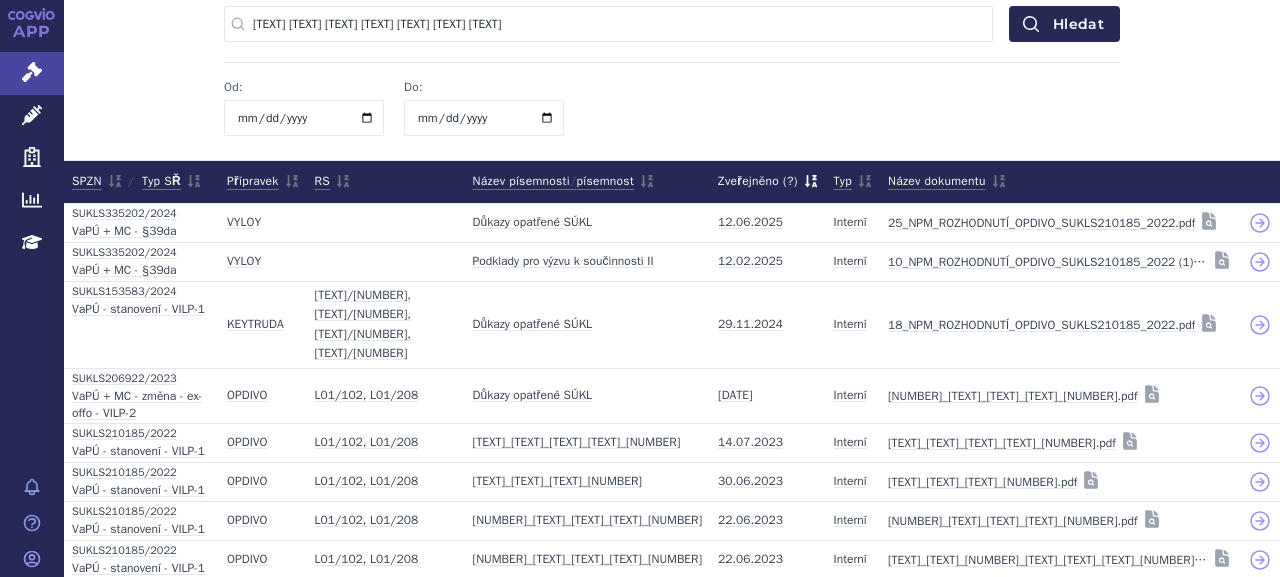 scroll, scrollTop: 0, scrollLeft: 0, axis: both 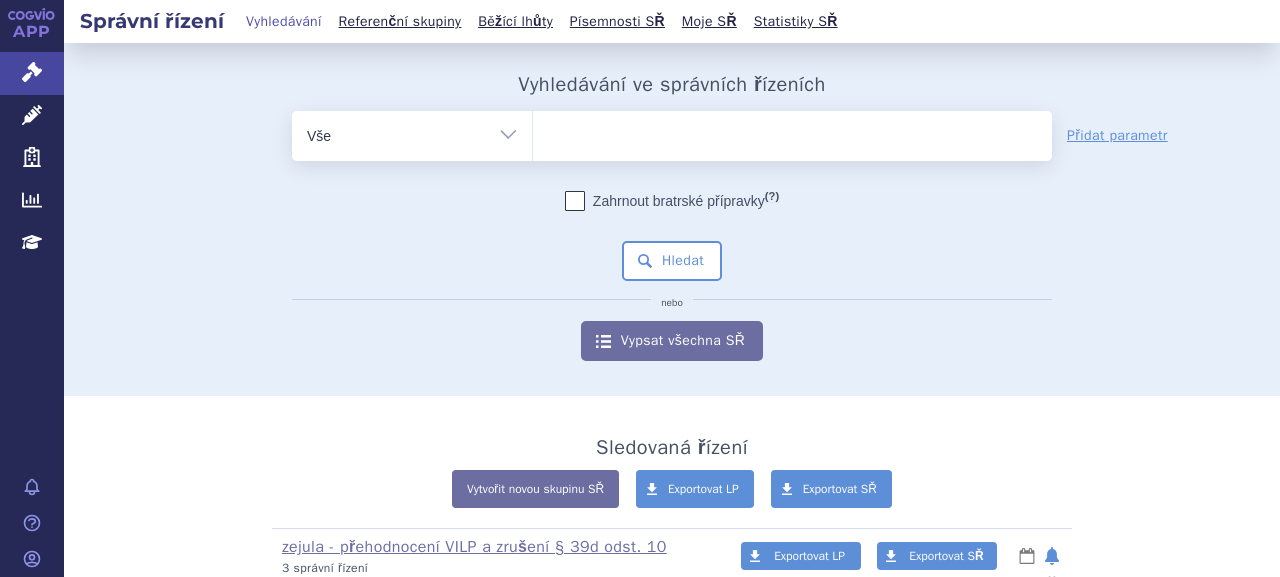 click at bounding box center (792, 132) 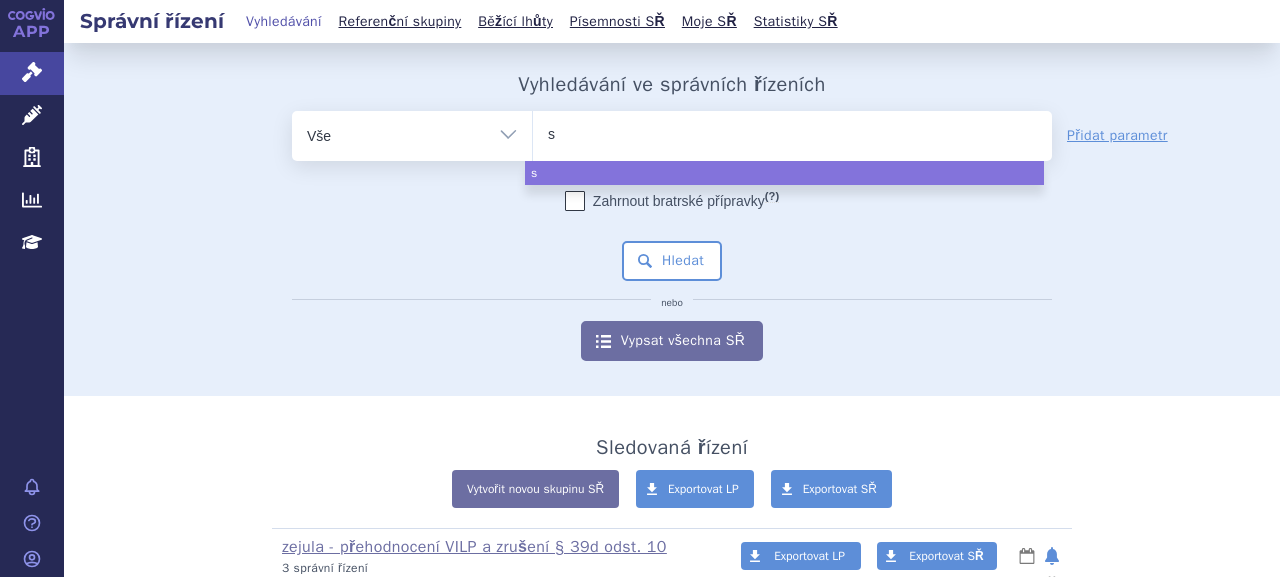 type on "sa" 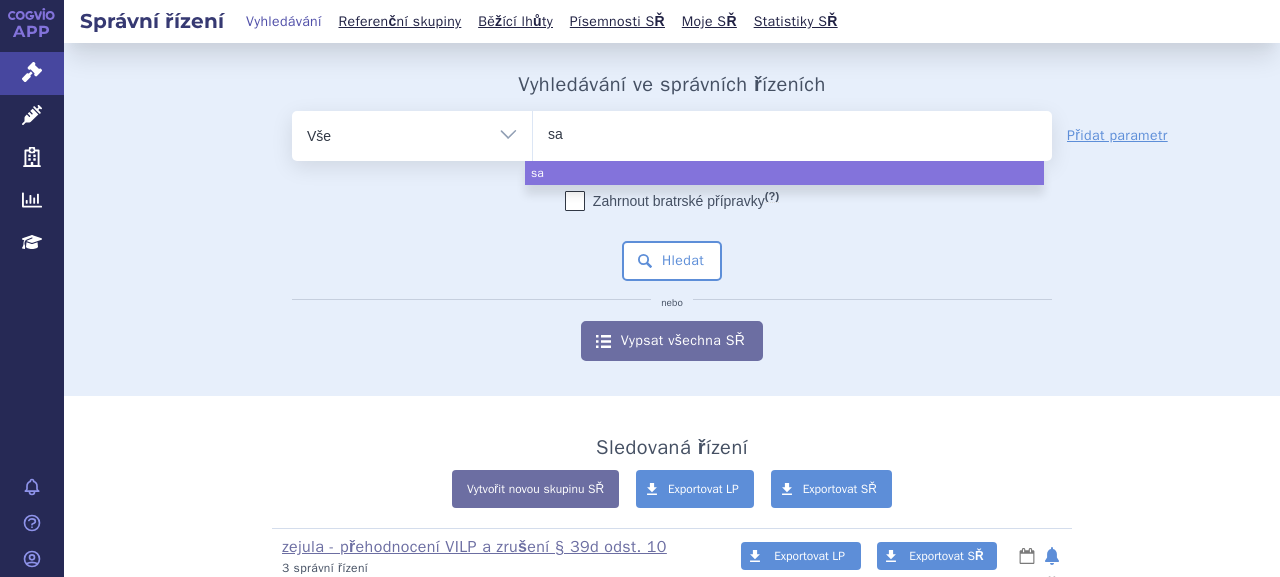 type on "sar" 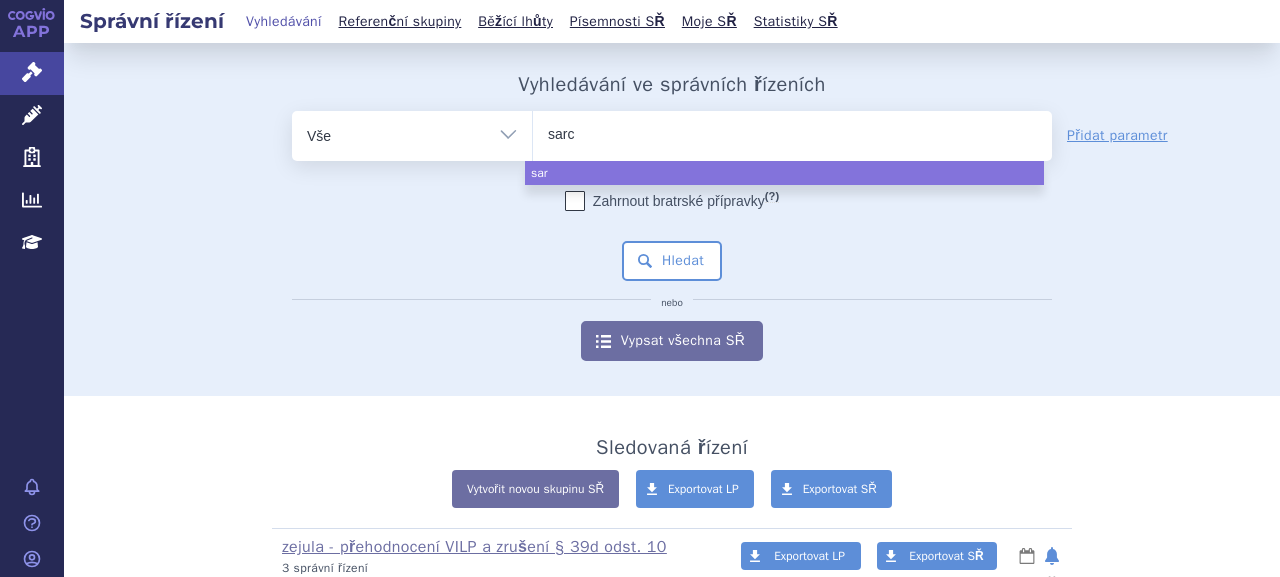 type on "sarcl" 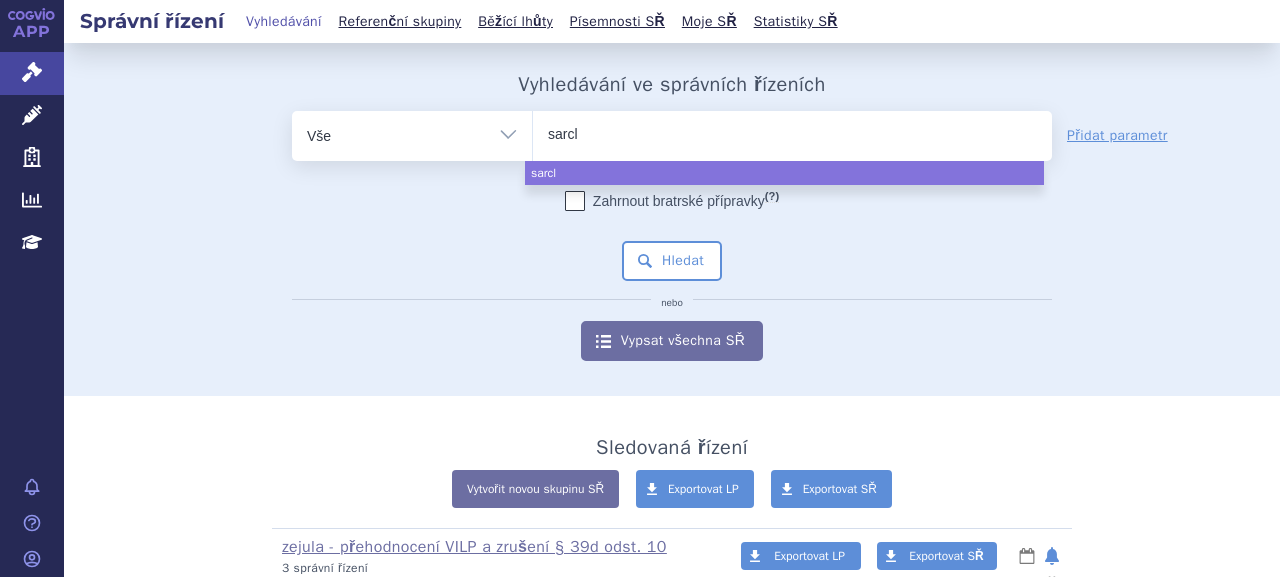 type on "sarcli" 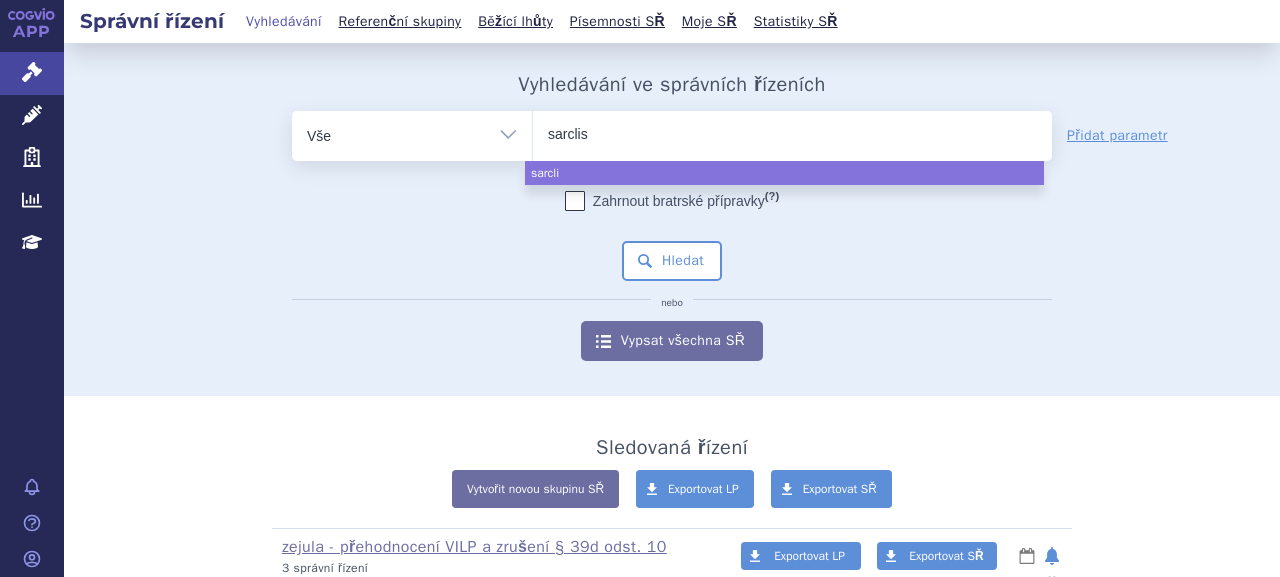 type on "sarclisa" 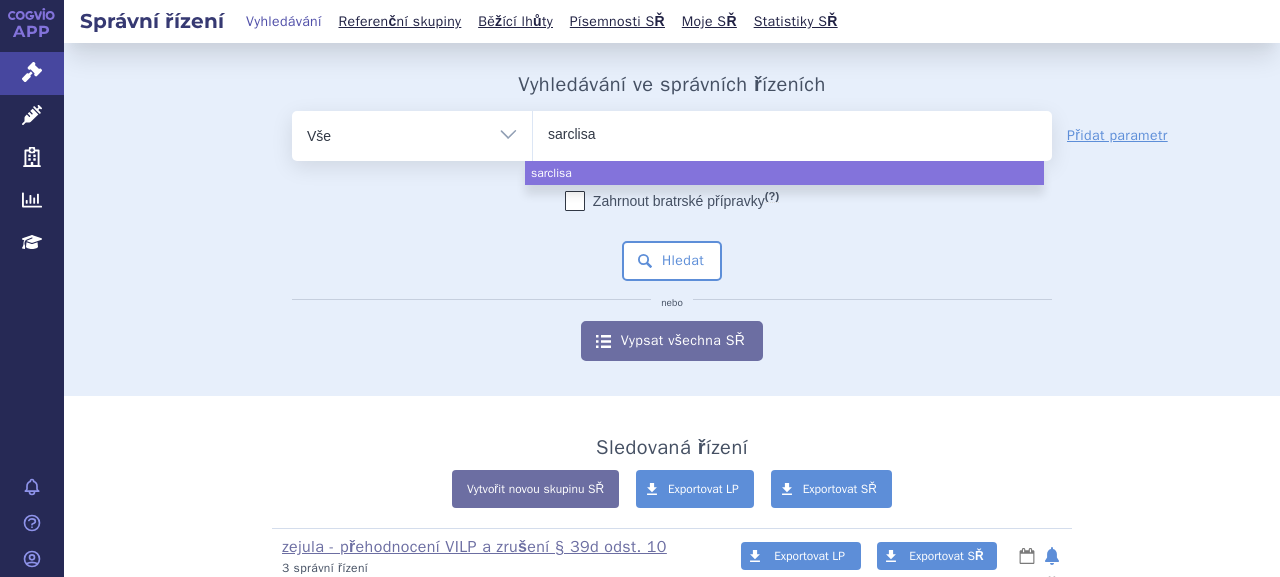 select on "sarclisa" 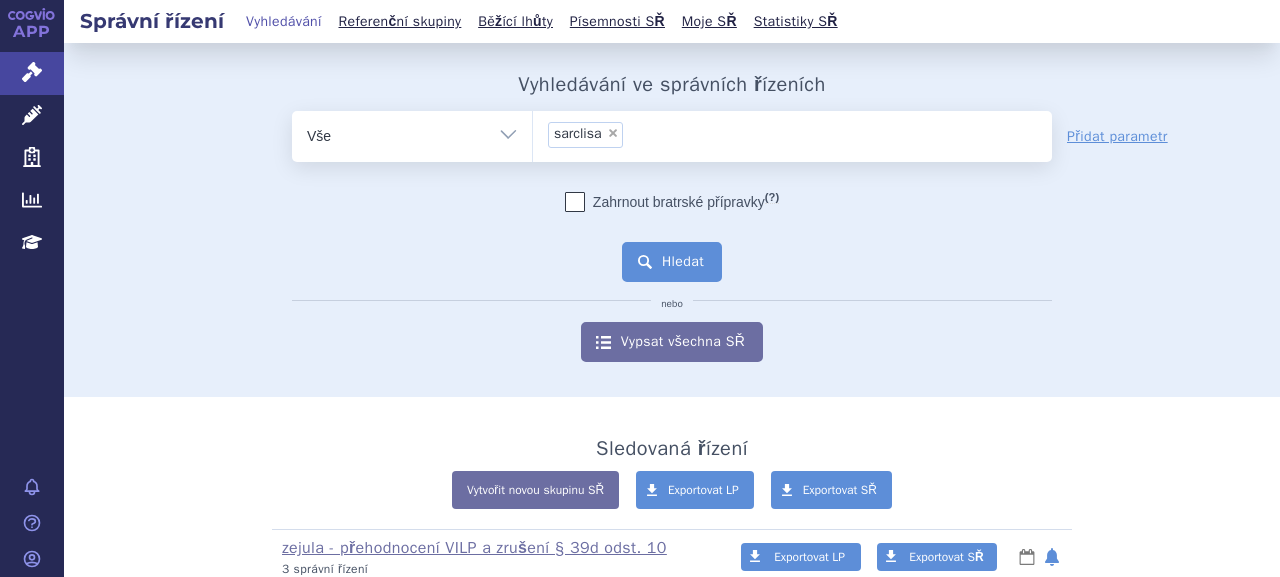 click on "Hledat" at bounding box center [672, 262] 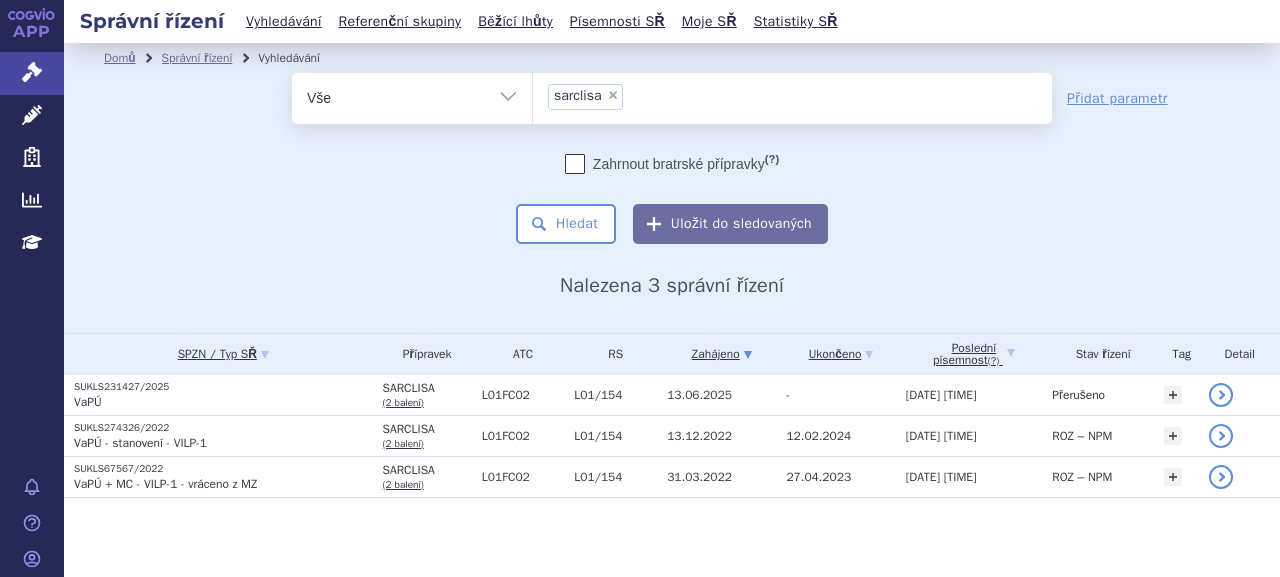 scroll, scrollTop: 0, scrollLeft: 0, axis: both 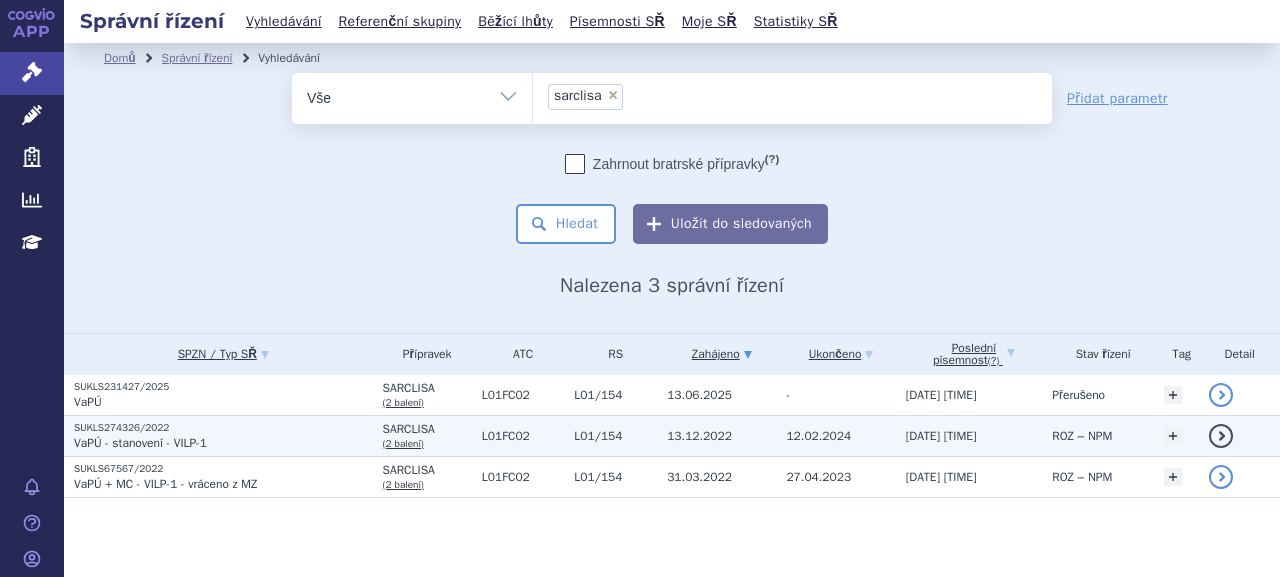 click on "SUKLS274326/2022" at bounding box center [223, 428] 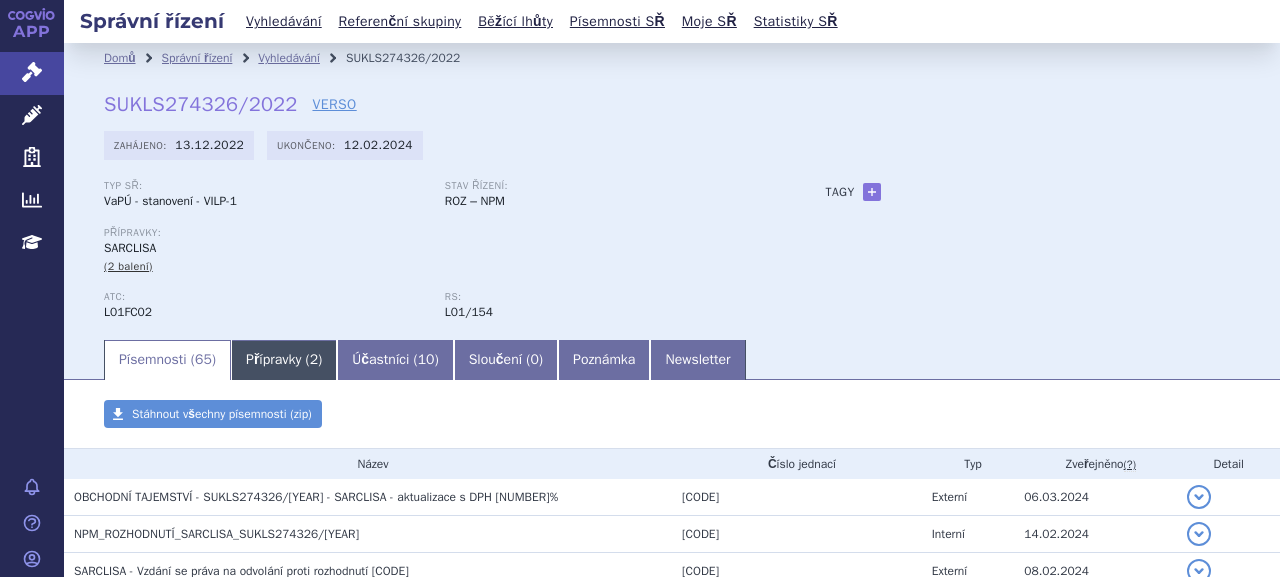 scroll, scrollTop: 0, scrollLeft: 0, axis: both 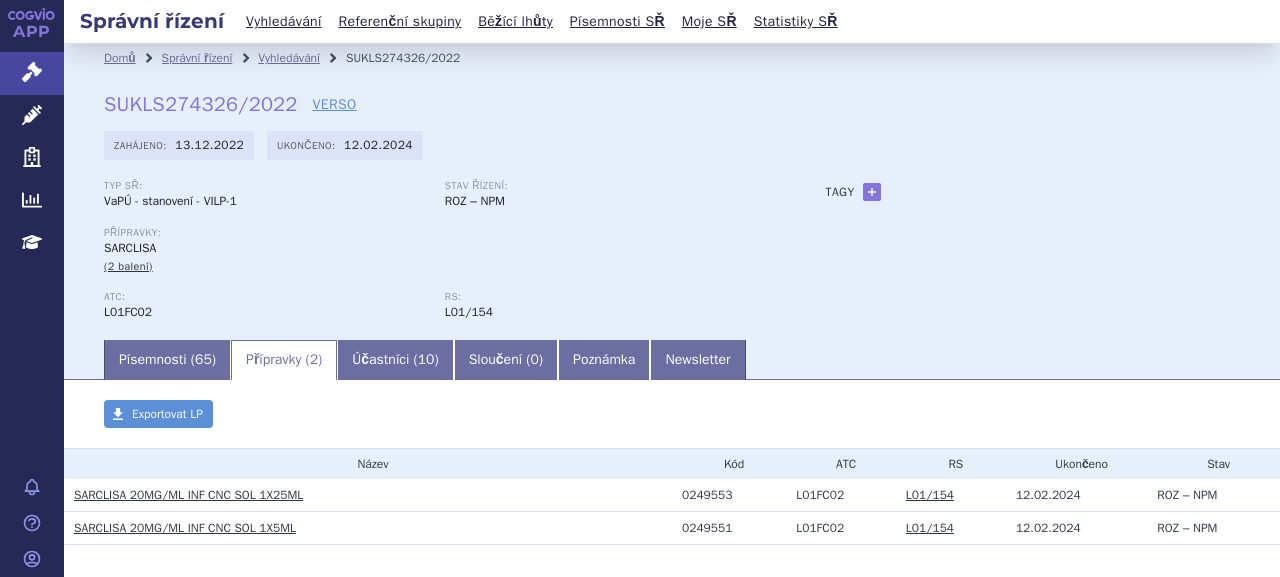 click on "SARCLISA 20MG/ML INF CNC SOL 1X25ML" at bounding box center (188, 495) 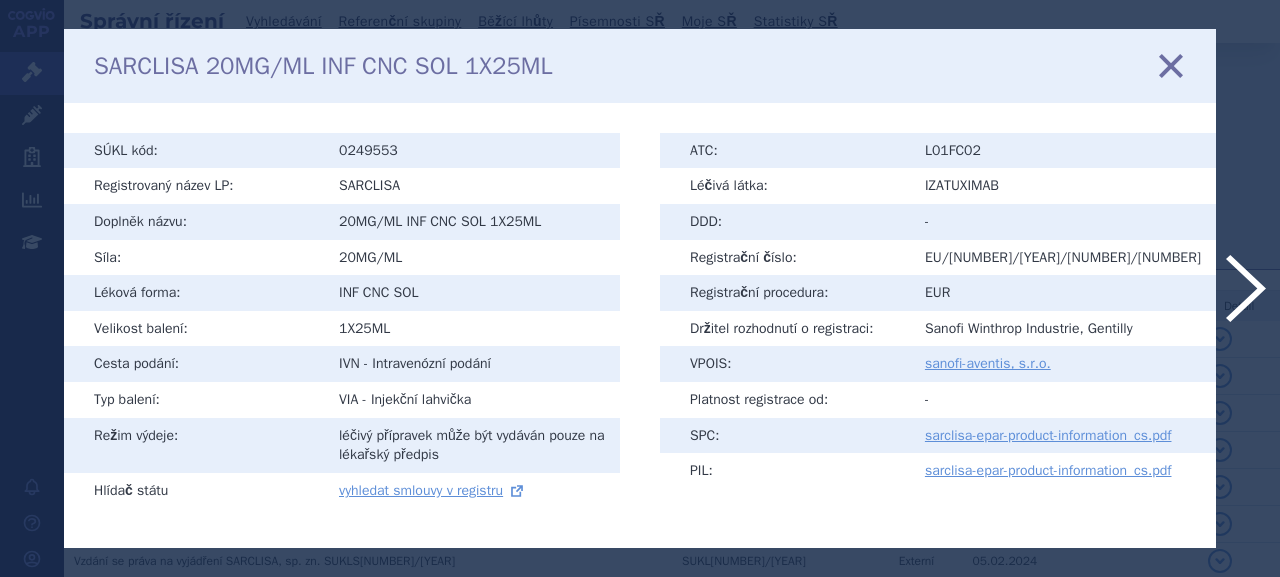 scroll, scrollTop: 0, scrollLeft: 0, axis: both 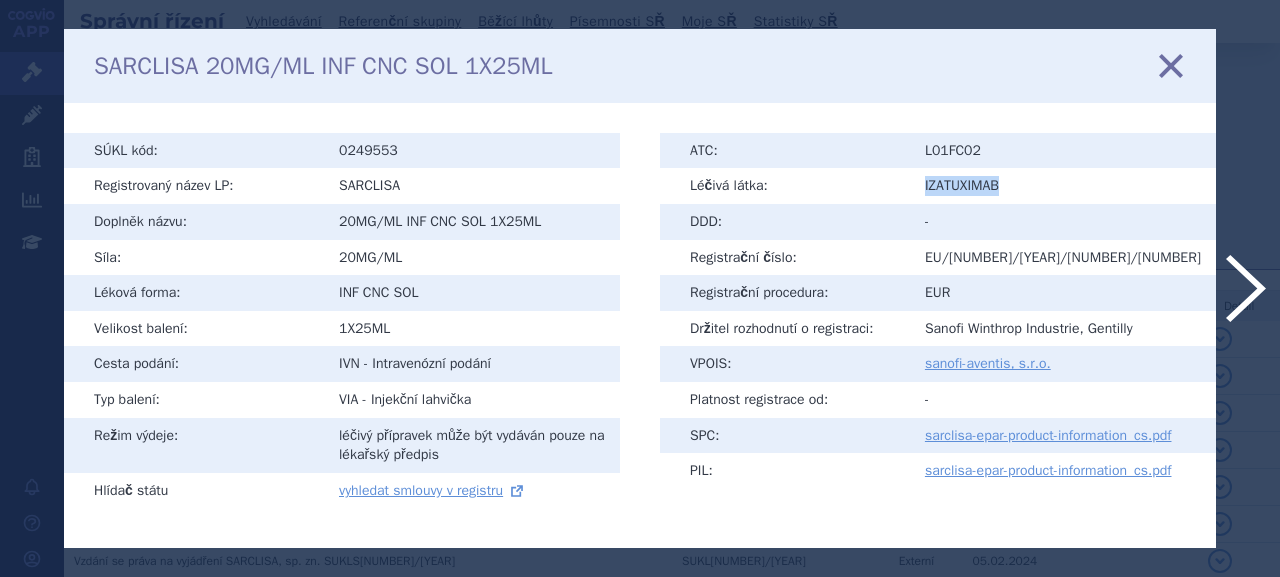 click on "IZATUXIMAB" at bounding box center (1063, 186) 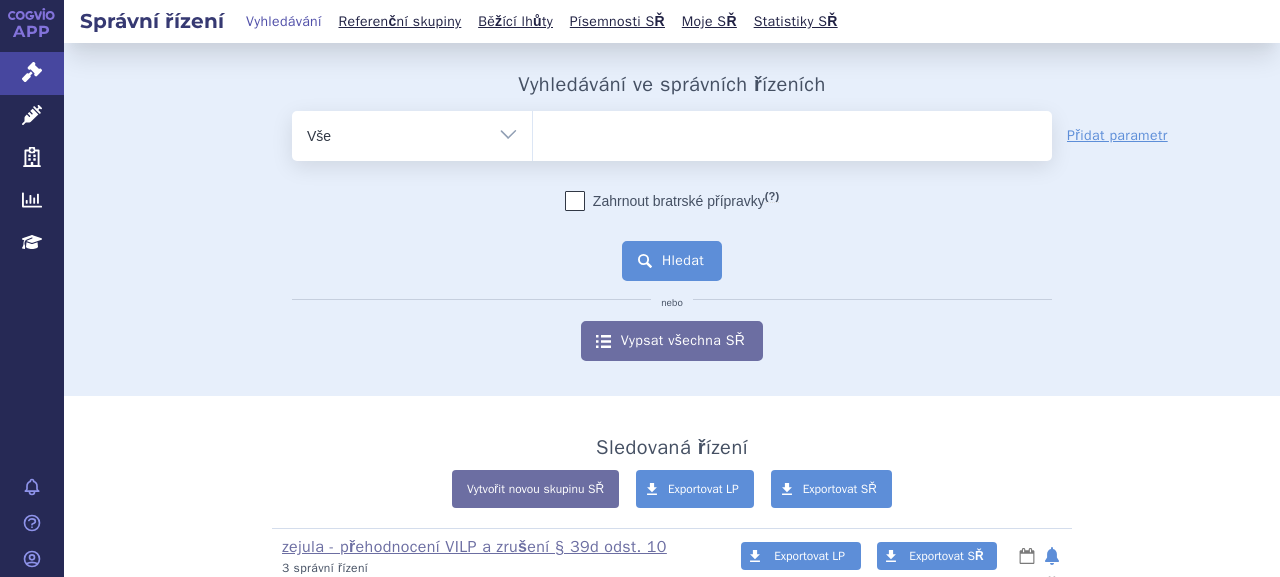 click at bounding box center (792, 132) 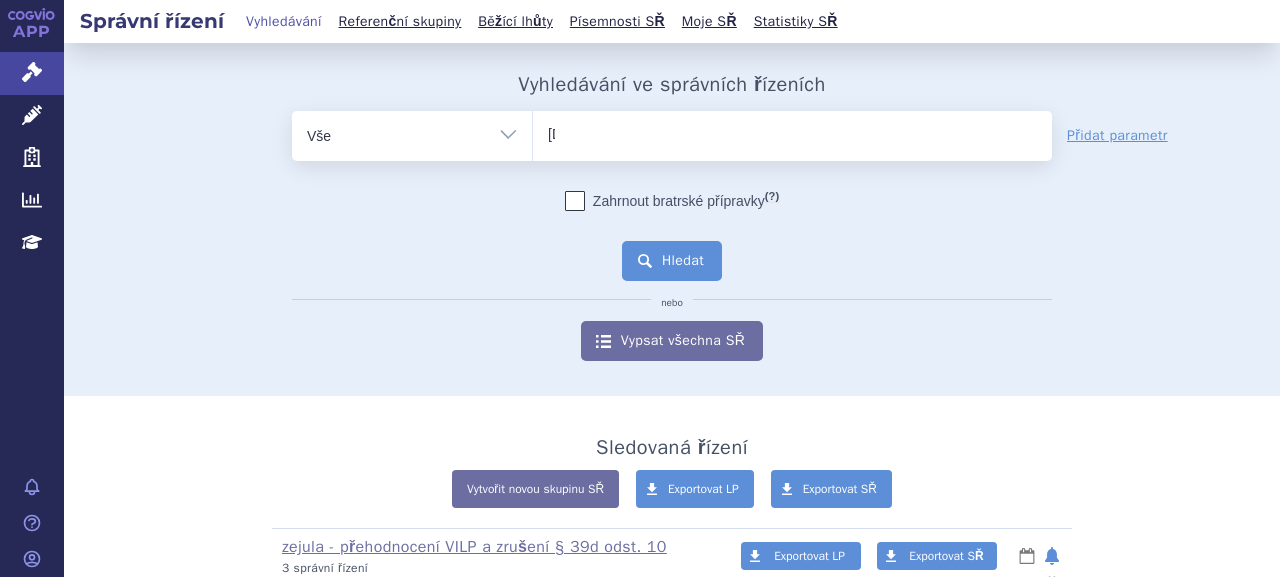 type 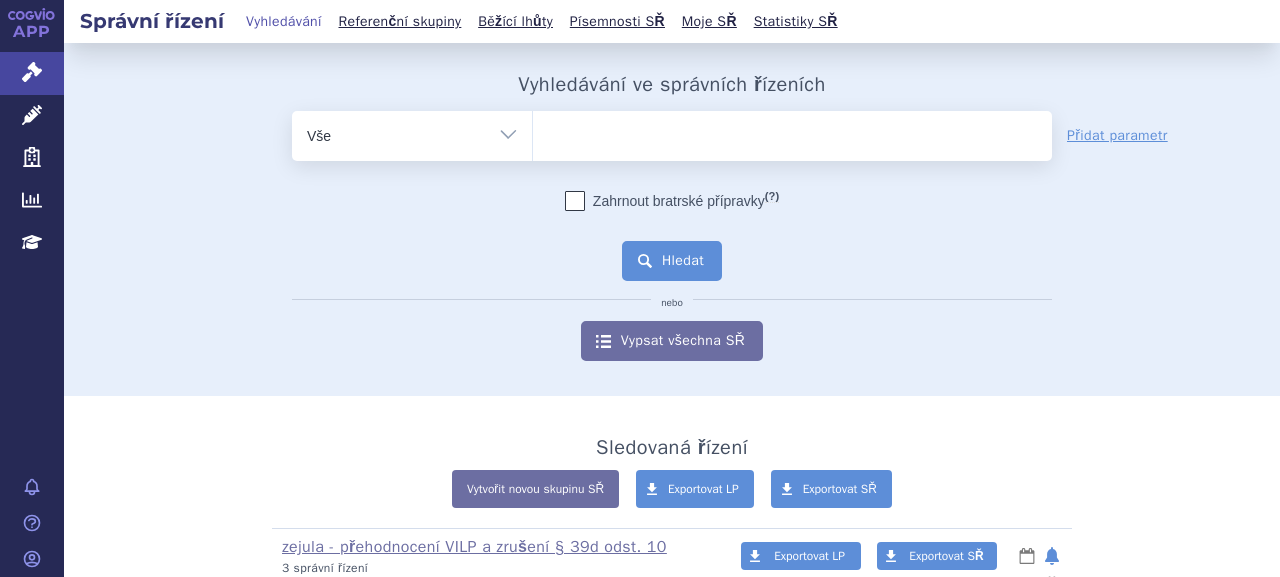 select on "[DOCUMENT_ID]" 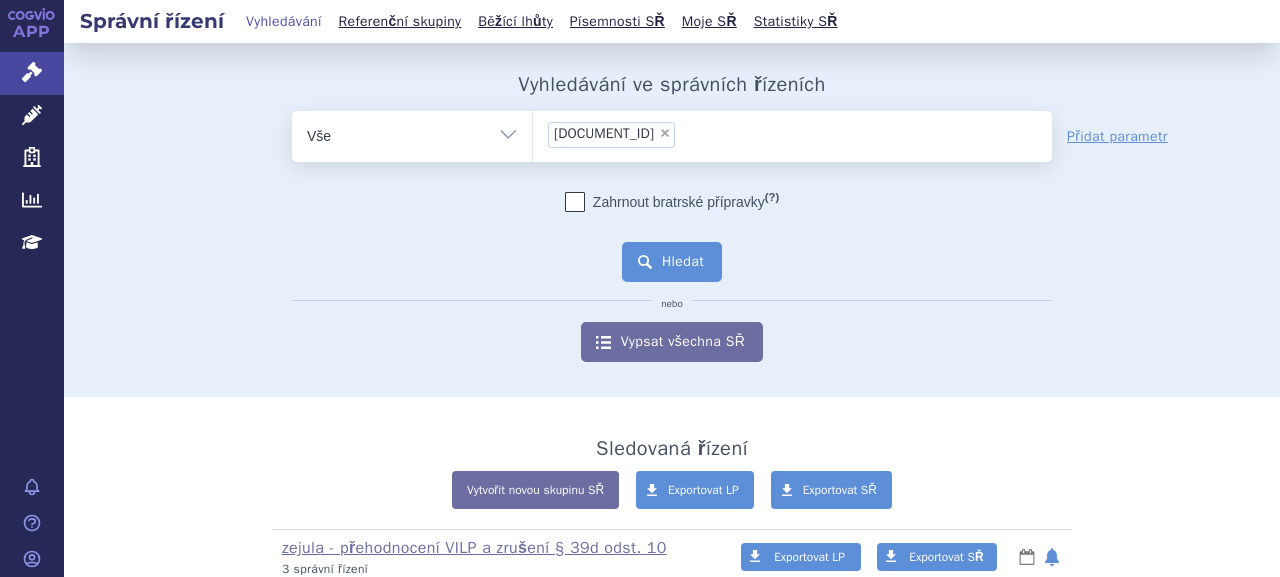 click on "Hledat" at bounding box center [672, 262] 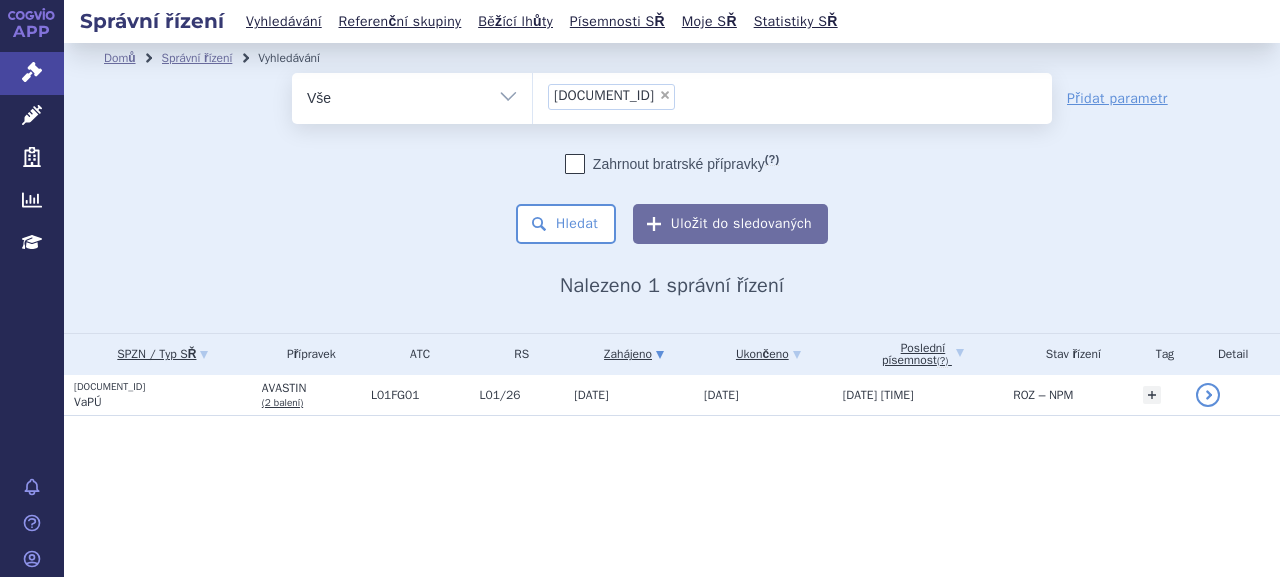 scroll, scrollTop: 0, scrollLeft: 0, axis: both 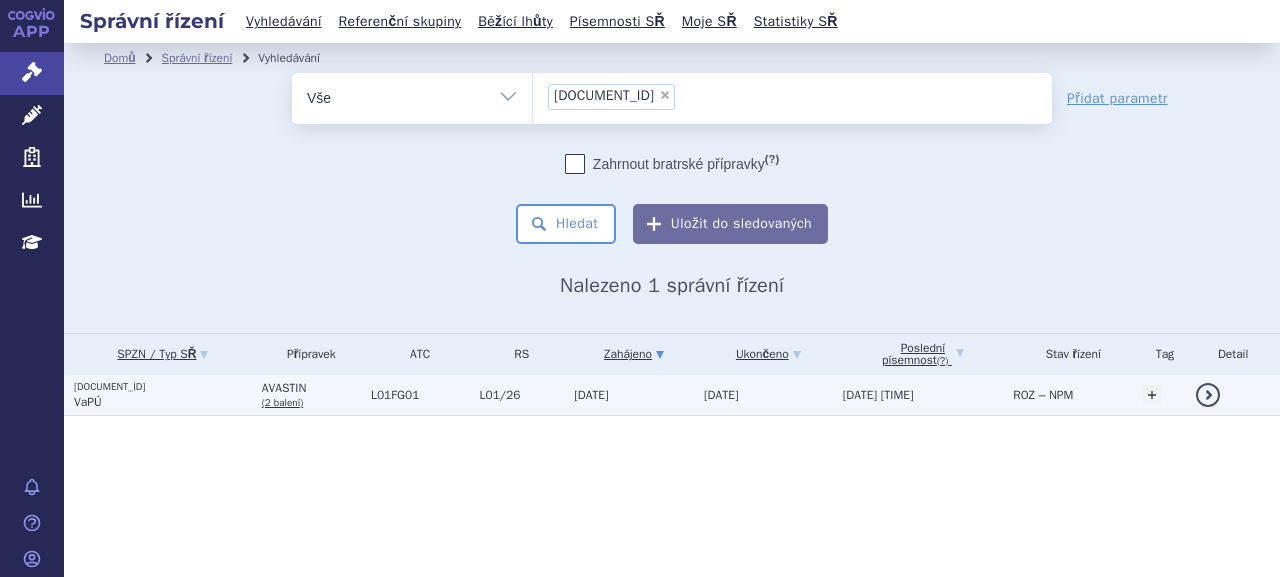 click on "VaPÚ" at bounding box center (163, 402) 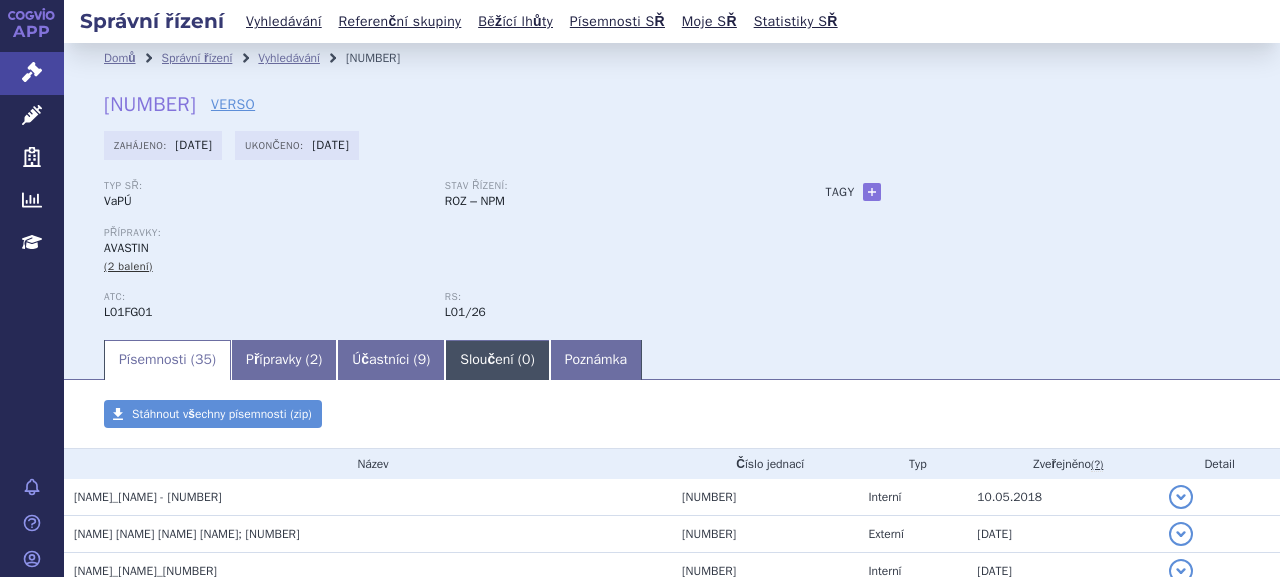 scroll, scrollTop: 0, scrollLeft: 0, axis: both 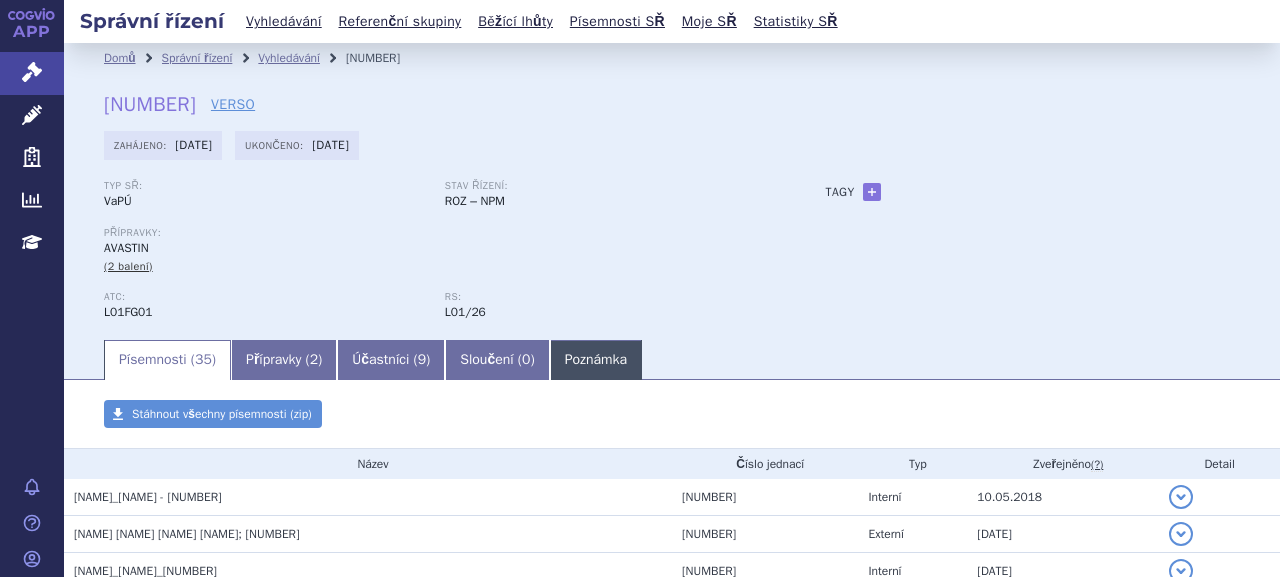 click on "Poznámka" at bounding box center [596, 360] 